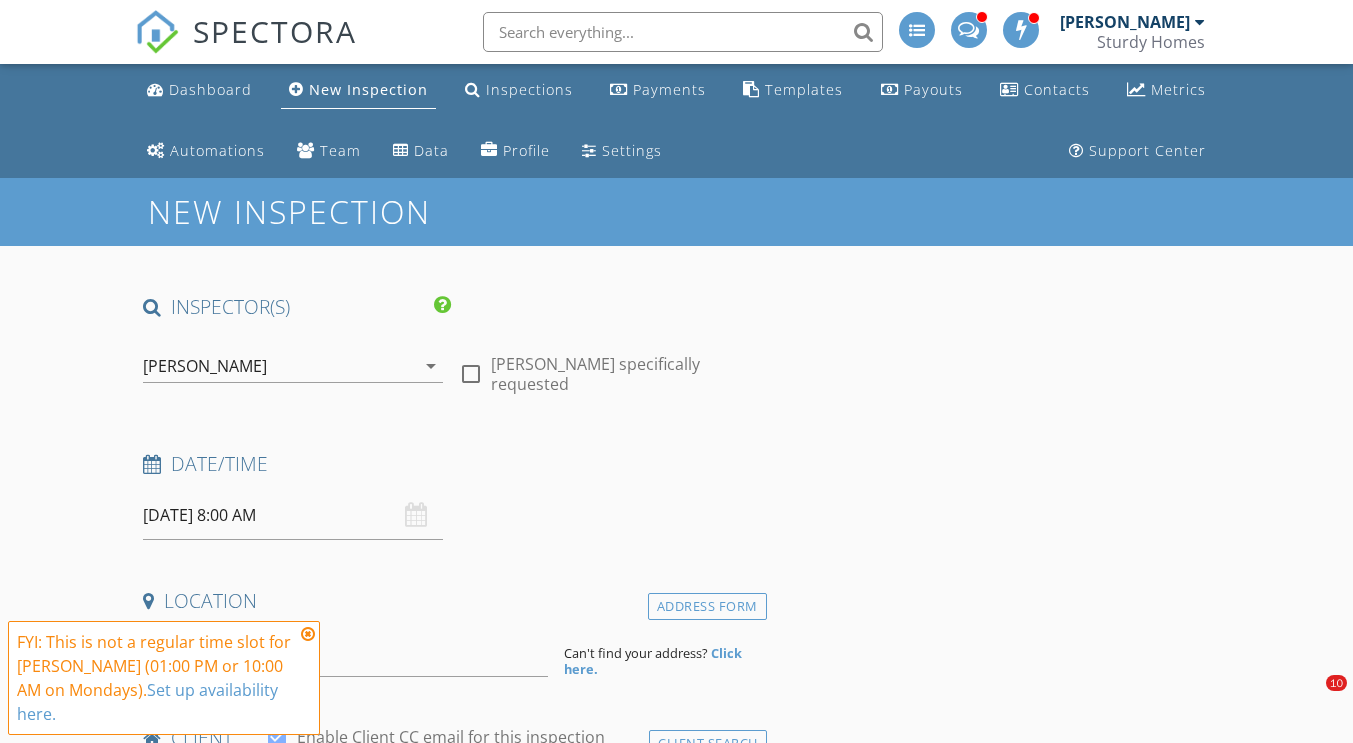 scroll, scrollTop: 0, scrollLeft: 0, axis: both 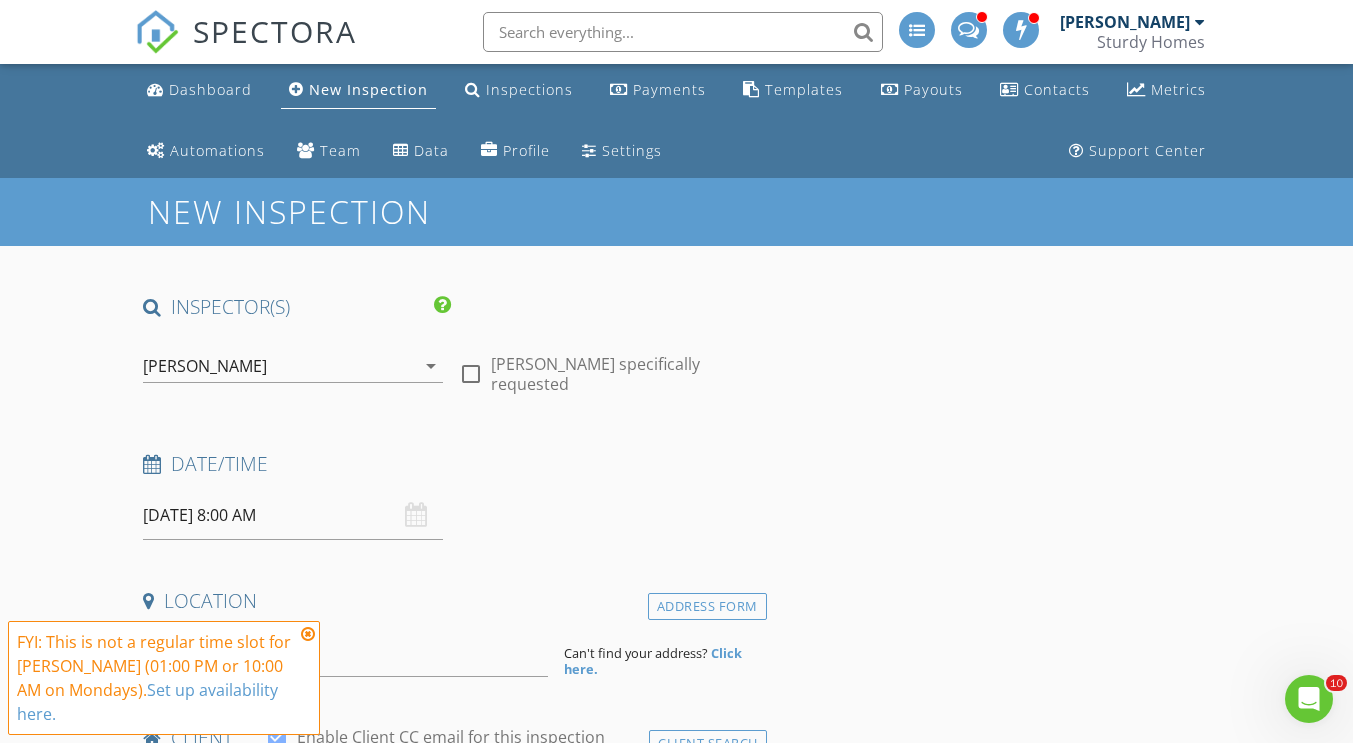click on "[PERSON_NAME]" at bounding box center [279, 366] 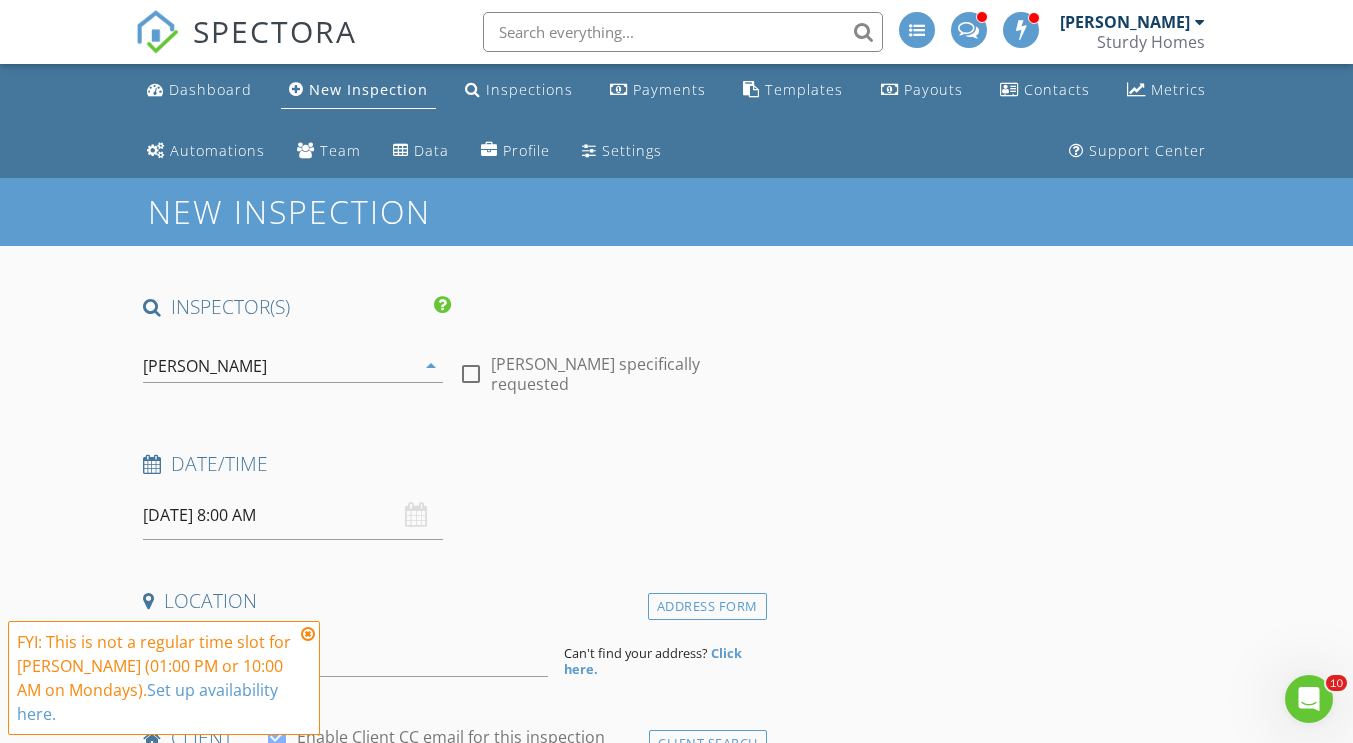 click on "INSPECTOR(S)
check_box   Joe Villani   PRIMARY   check_box_outline_blank   Chris Chimeri     Joe Villani arrow_drop_down   check_box_outline_blank Joe Villani specifically requested
Date/Time
07/14/2025 8:00 AM
Location
Address Form       Can't find your address?   Click here.
client
check_box Enable Client CC email for this inspection   Client Search     check_box_outline_blank Client is a Company/Organization     First Name   Last Name   Email   CC Email   Phone         Tags         Notes   Private Notes
ADD ADDITIONAL client
SERVICES
check_box_outline_blank   Residential Inspection   Comprehensive Inspection of a Single Family Residential Property check_box_outline_blank   Condo Inspection   Comprehensive Inspection of a Condominium or Co-Op. check_box_outline_blank" at bounding box center [450, 1780] 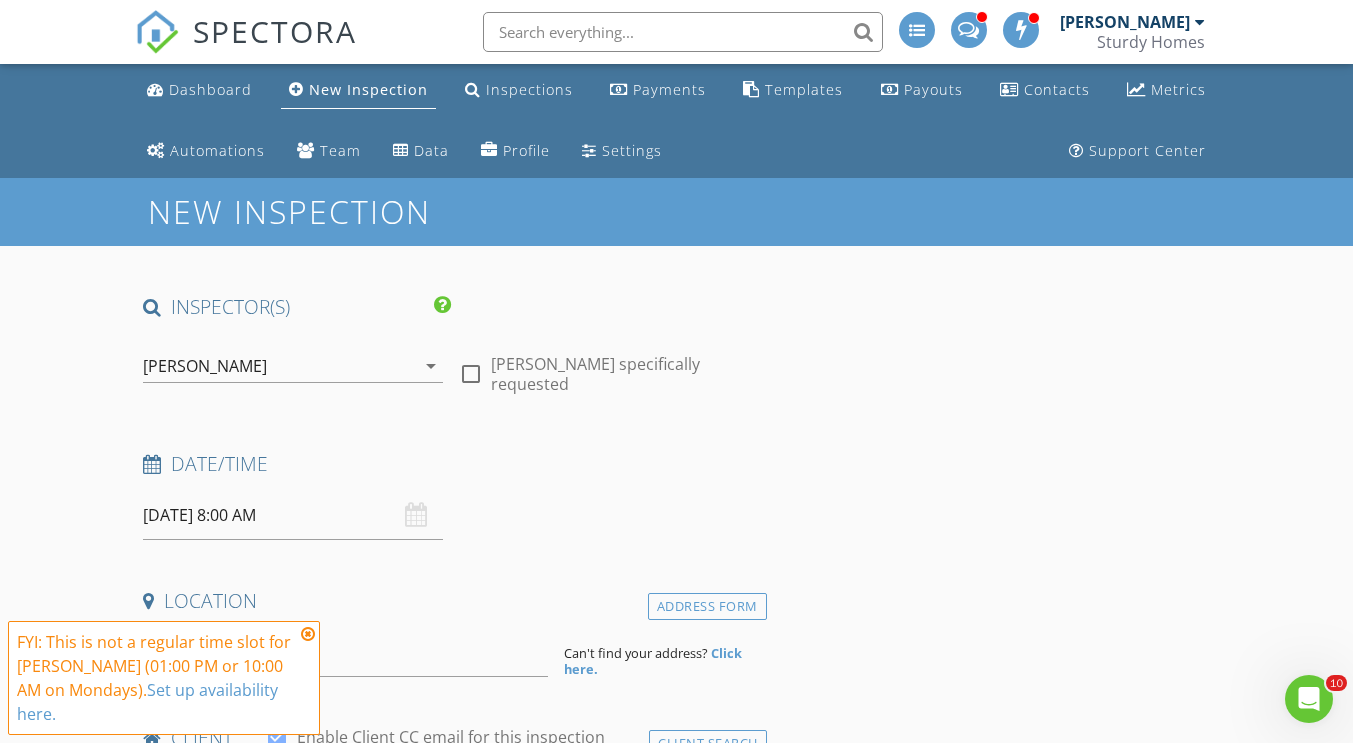 click on "Joe Villani arrow_drop_down" at bounding box center (293, 376) 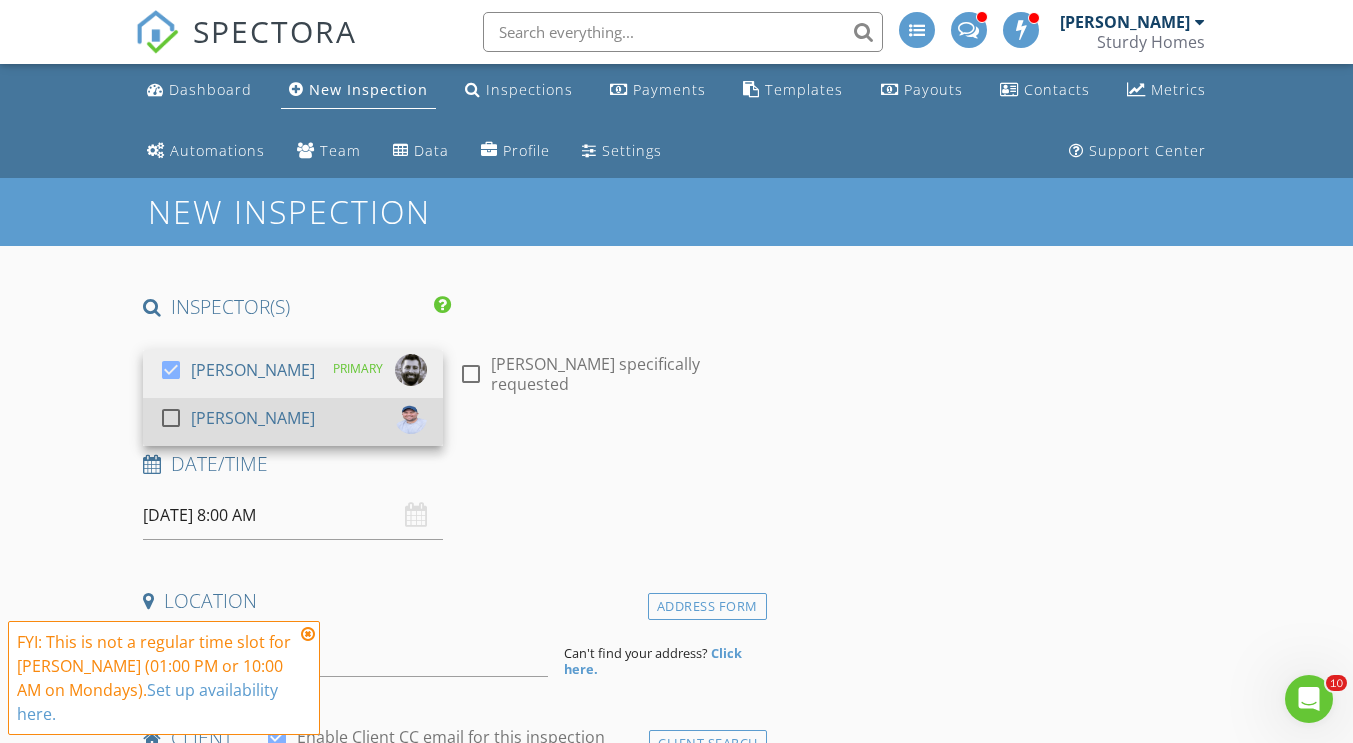 click on "[PERSON_NAME]" at bounding box center (253, 418) 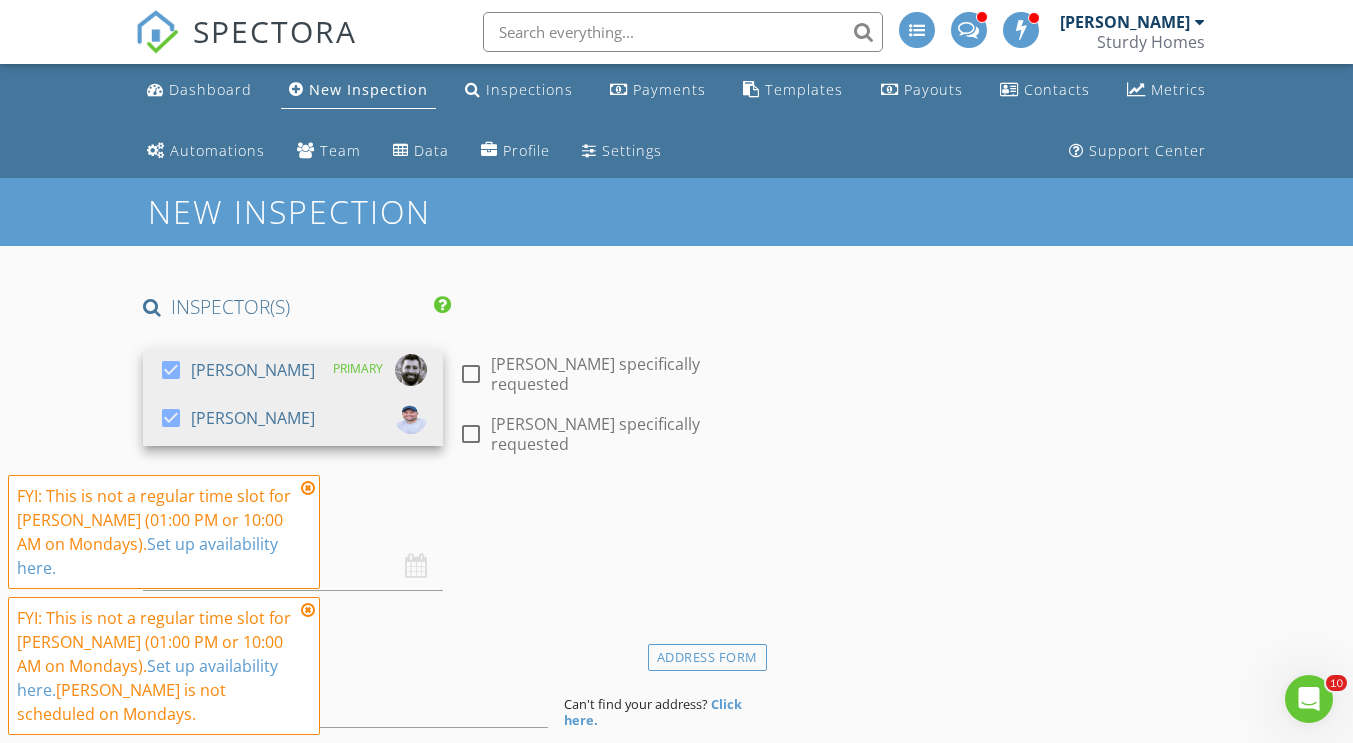 click on "FYI: This is not a regular time slot for Joe Villani (01:00 PM or 10:00 AM on Mondays).  Set up availability here." at bounding box center (156, 532) 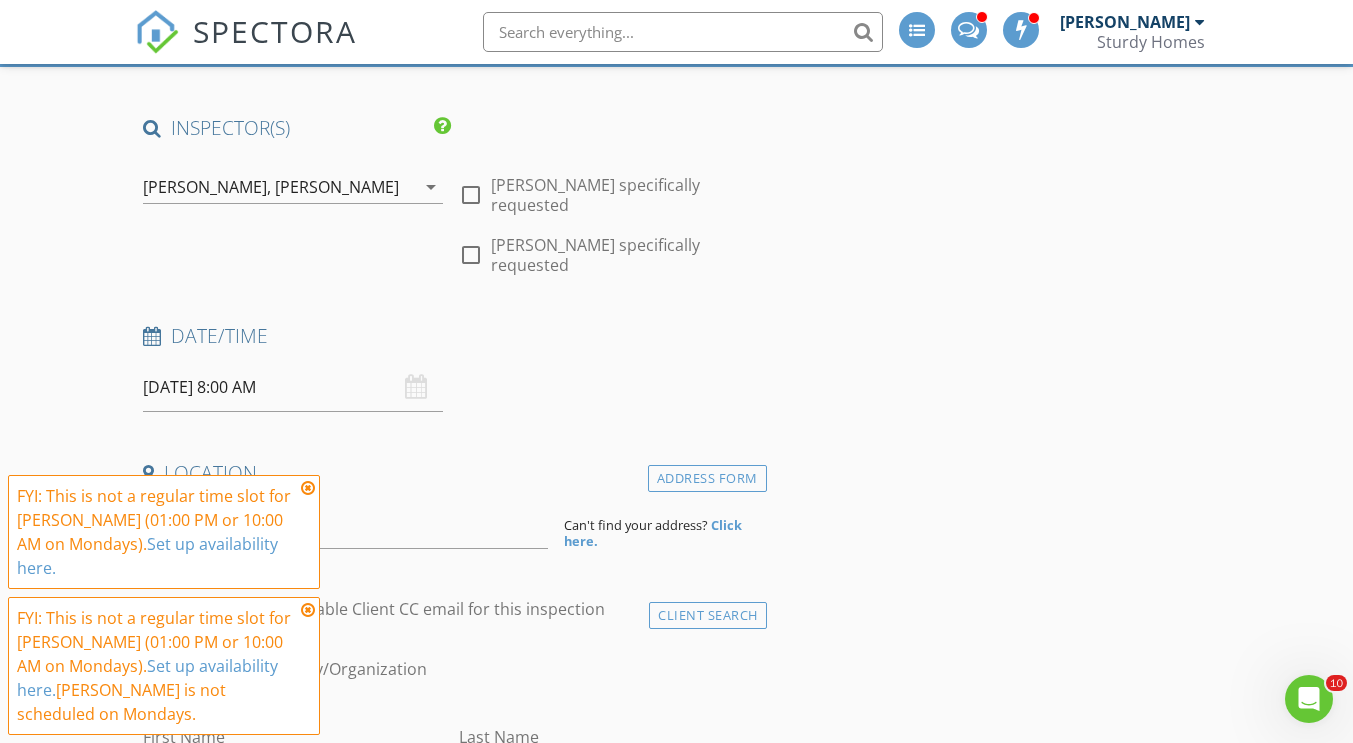 scroll, scrollTop: 180, scrollLeft: 0, axis: vertical 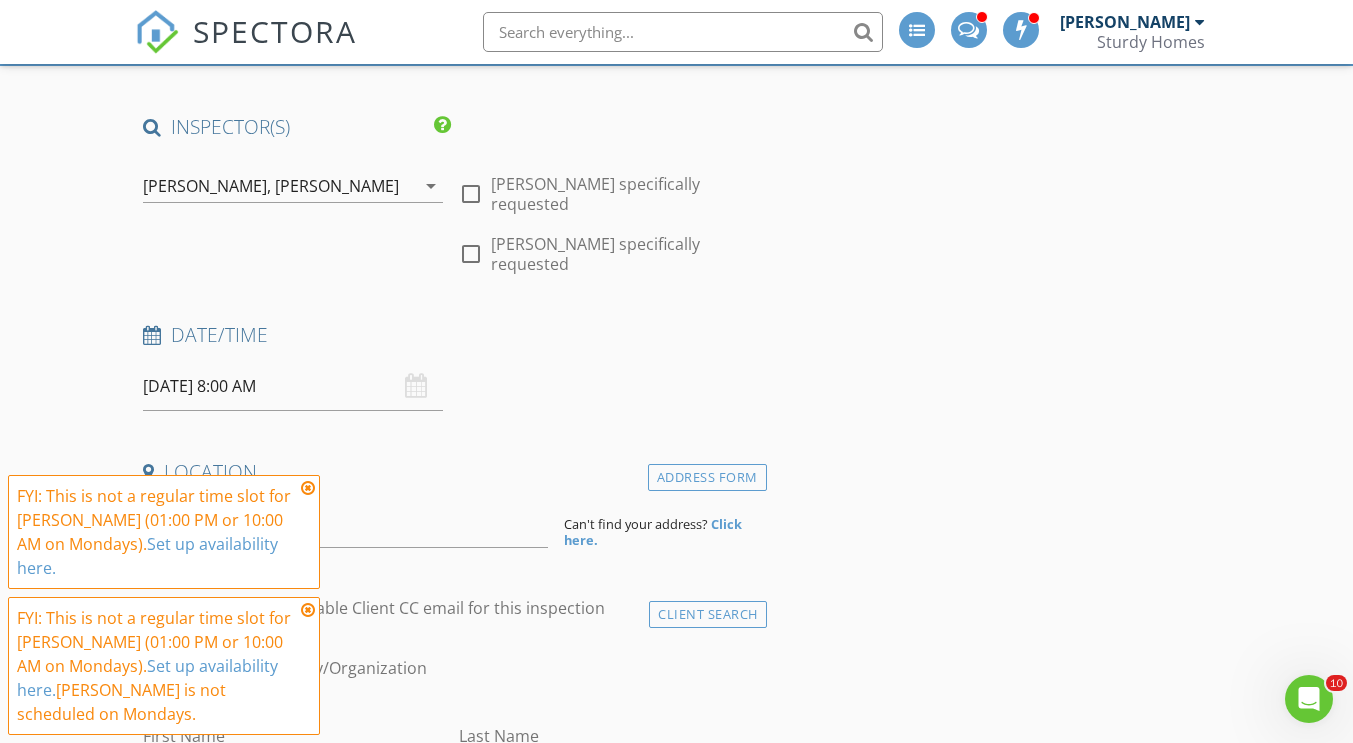 click on "07/14/2025 8:00 AM" at bounding box center (293, 386) 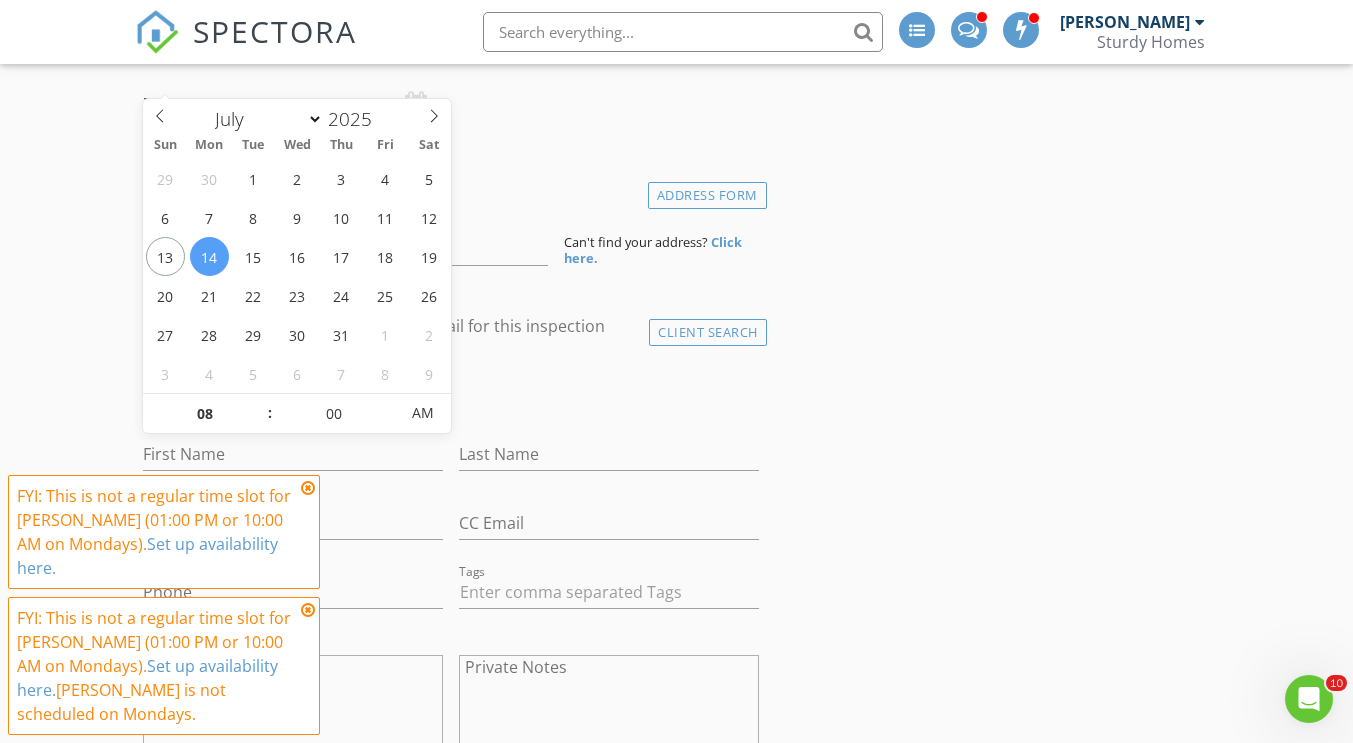 scroll, scrollTop: 467, scrollLeft: 0, axis: vertical 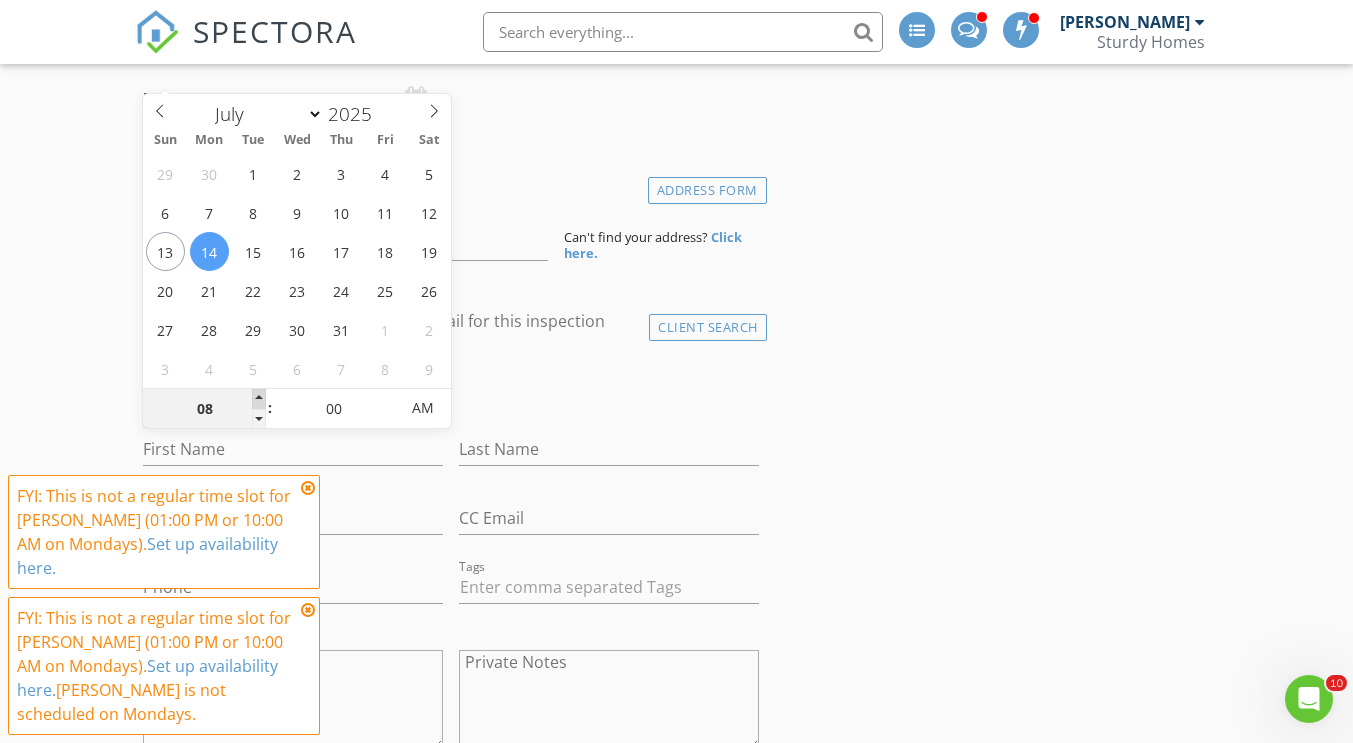type on "07/14/2025 9:00 AM" 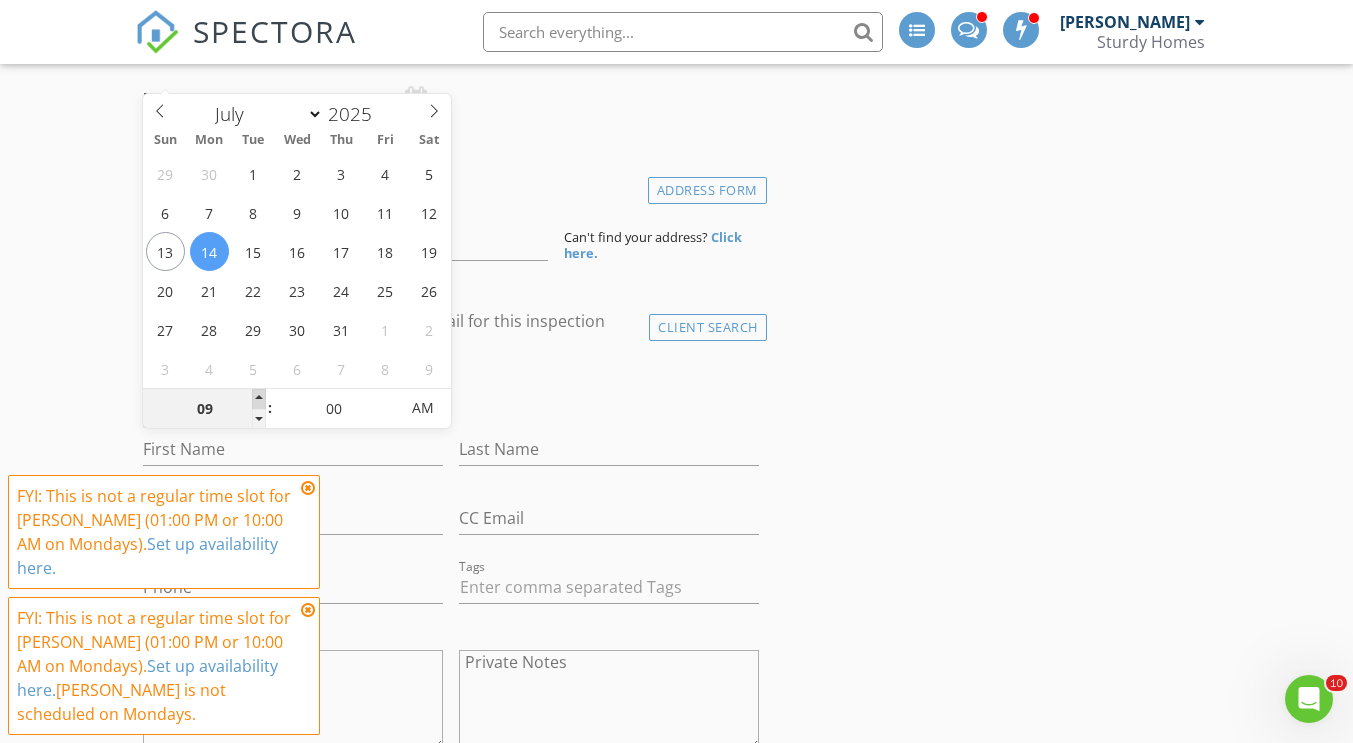 click at bounding box center [259, 399] 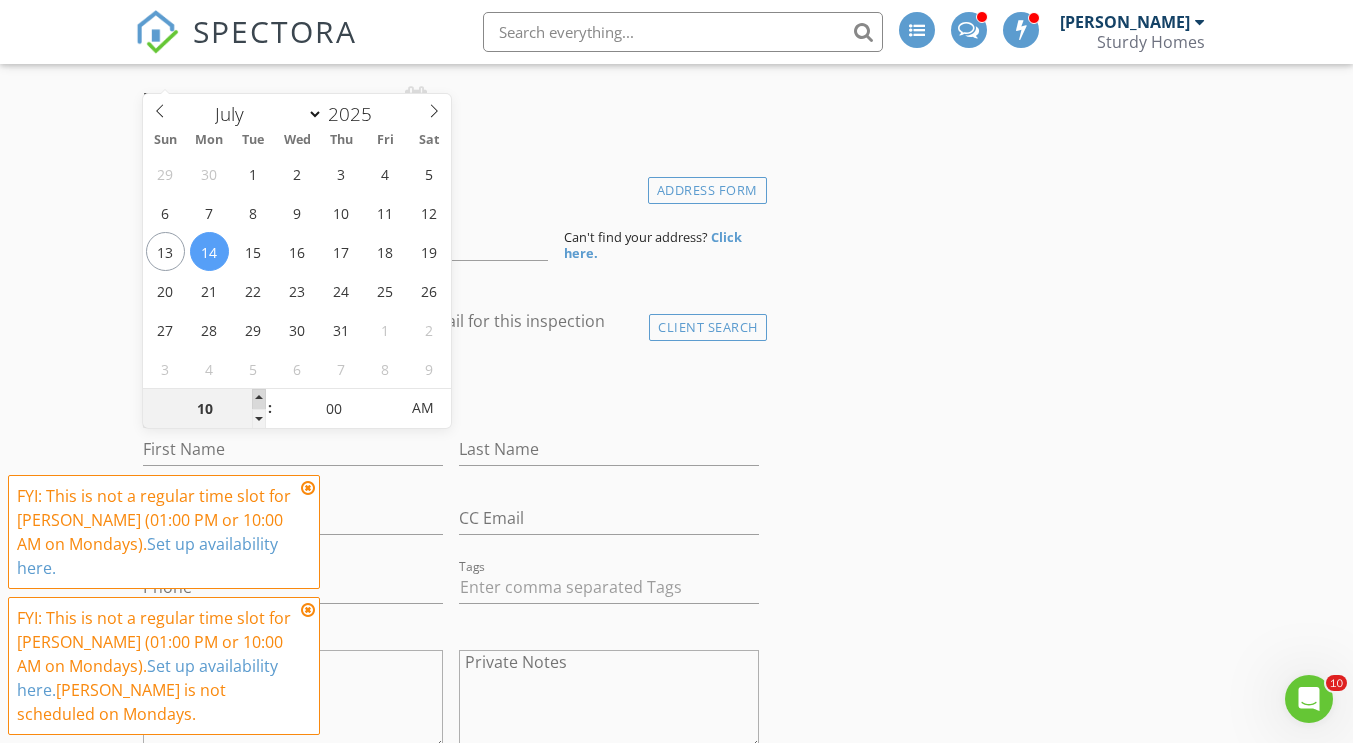 click at bounding box center [259, 399] 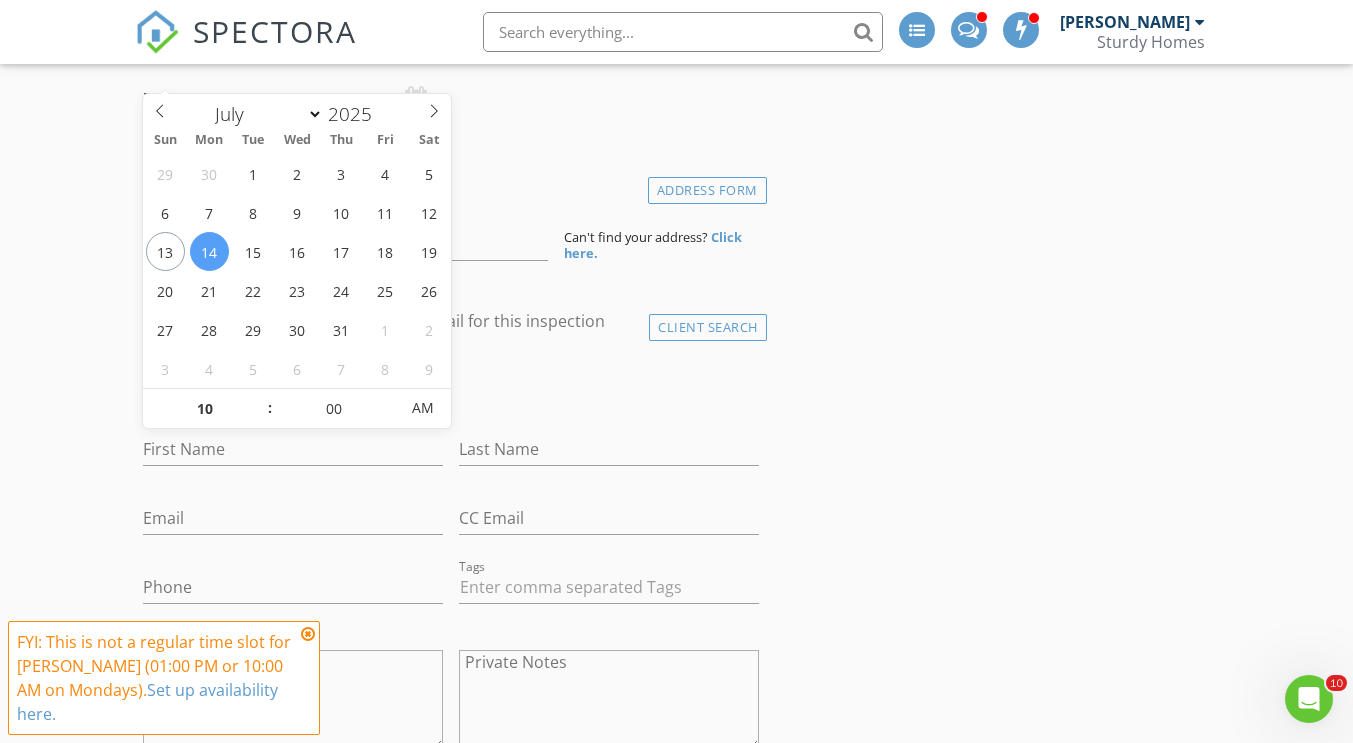 click on "New Inspection
INSPECTOR(S)
check_box   Joe Villani   PRIMARY   check_box   Chris Chimeri     Joe Villani,  Chris Chimeri arrow_drop_down   check_box_outline_blank Joe Villani specifically requested check_box_outline_blank Chris Chimeri specifically requested
Date/Time
07/14/2025 10:00 AM
Location
Address Form       Can't find your address?   Click here.
client
check_box Enable Client CC email for this inspection   Client Search     check_box_outline_blank Client is a Company/Organization     First Name   Last Name   Email   CC Email   Phone         Tags         Notes   Private Notes
ADD ADDITIONAL client
SERVICES
check_box_outline_blank   Residential Inspection   Comprehensive Inspection of a Single Family Residential Property check_box_outline_blank   Condo Inspection" at bounding box center (676, 1362) 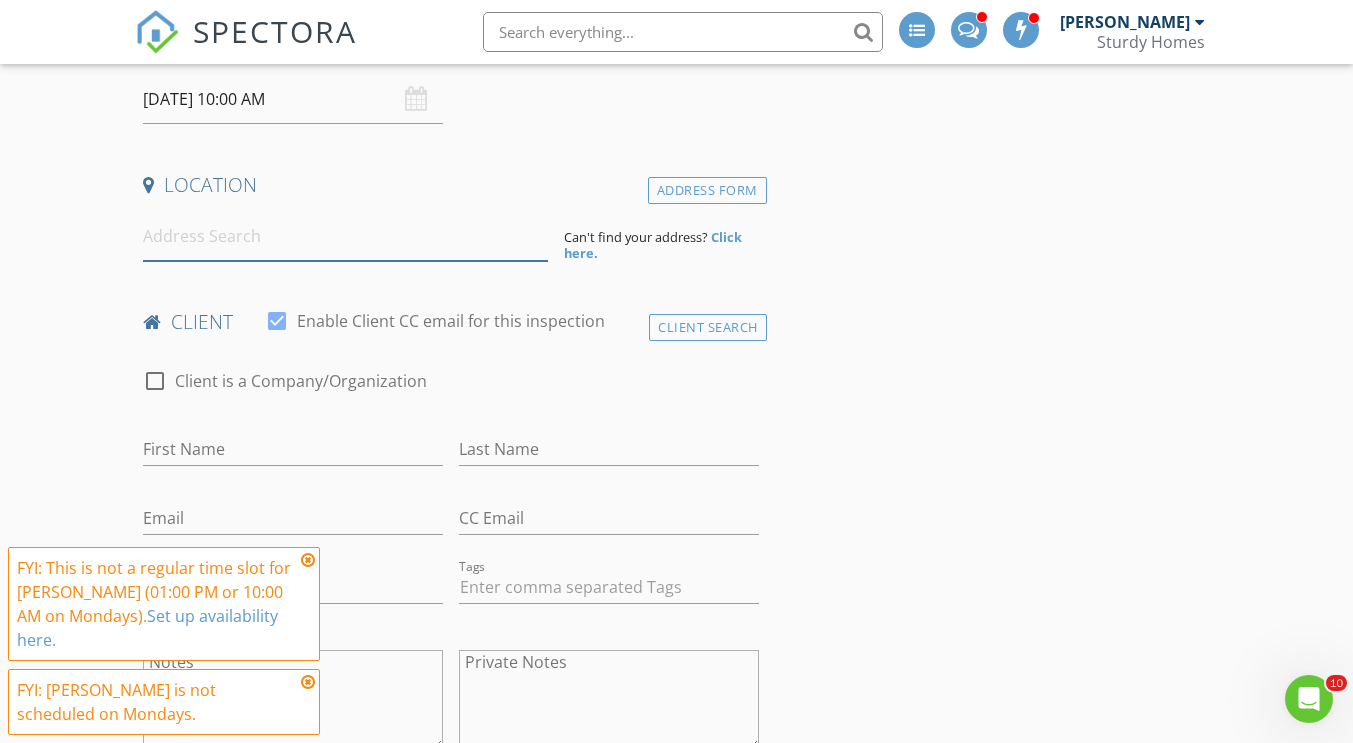 click at bounding box center (345, 236) 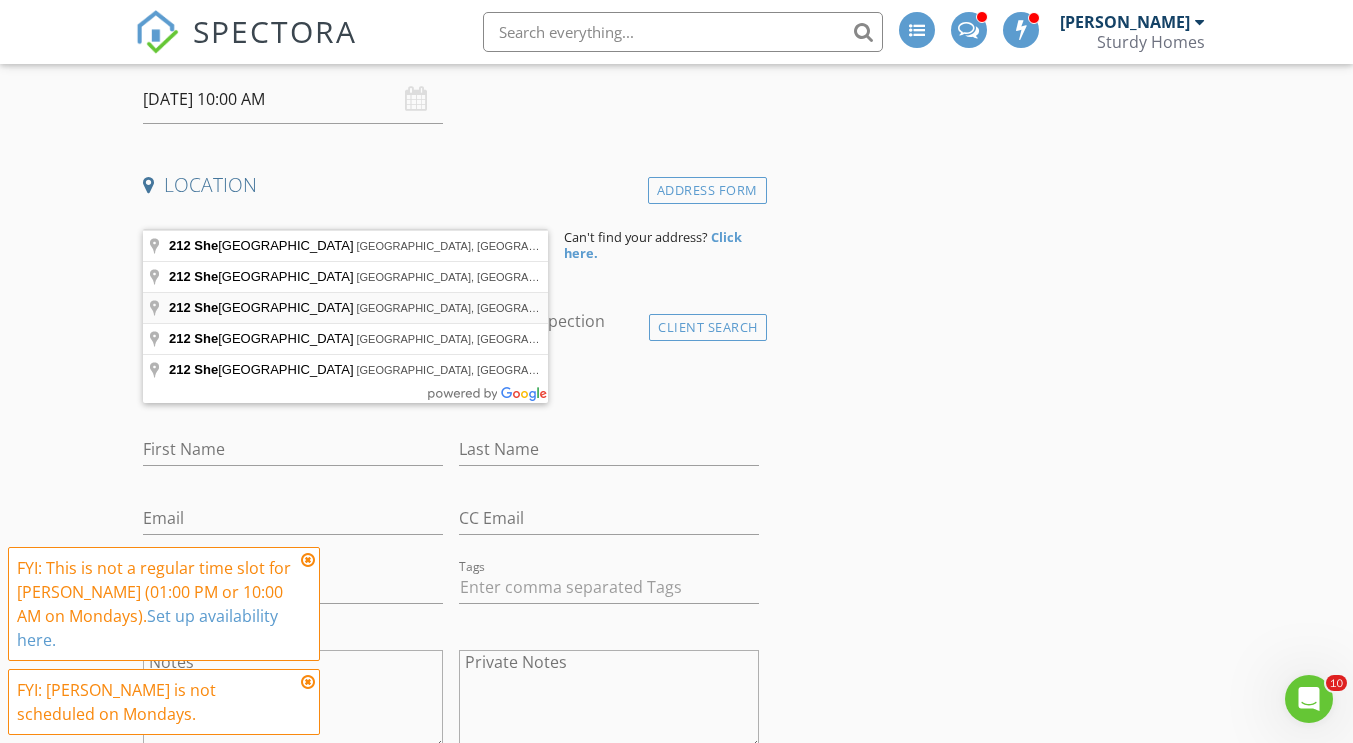 type on "212 Sheldrake Avenue, Port Jefferson, NY, USA" 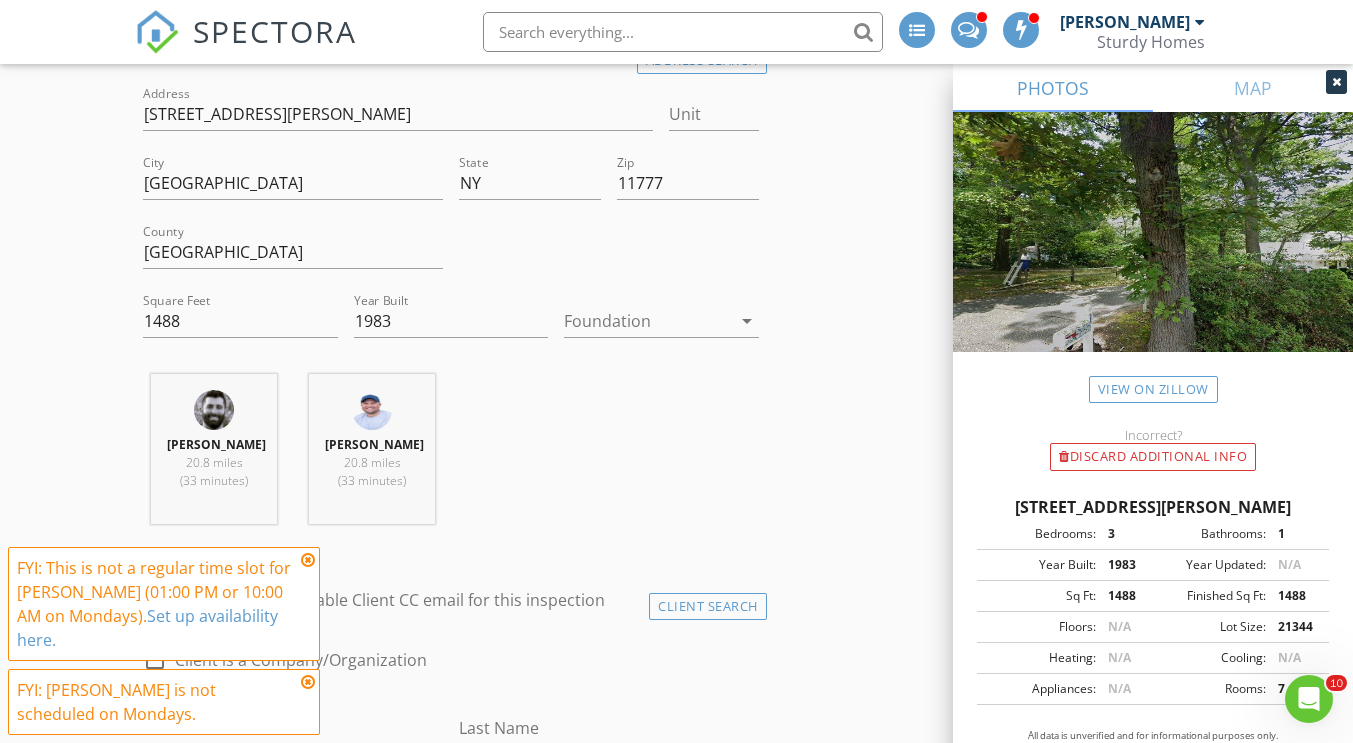 scroll, scrollTop: 1033, scrollLeft: 0, axis: vertical 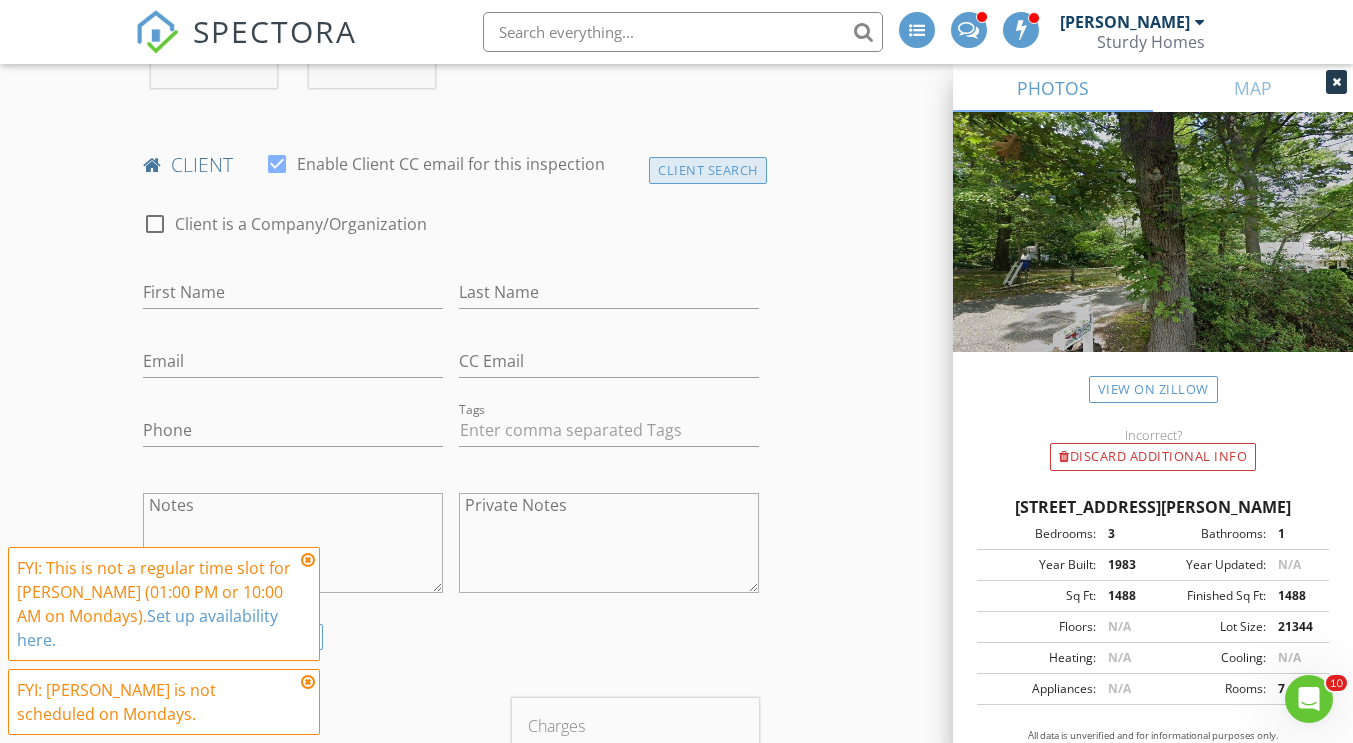 click on "Client Search" at bounding box center (708, 170) 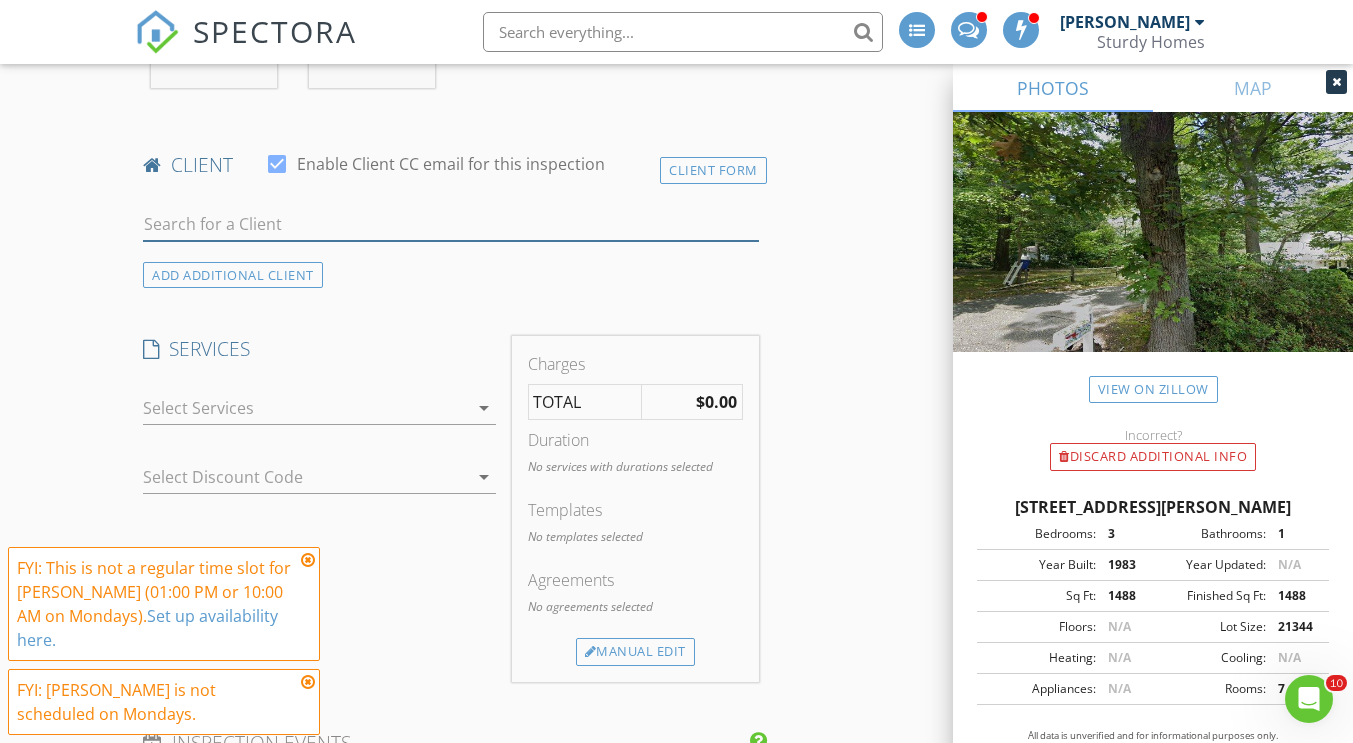 click at bounding box center (450, 224) 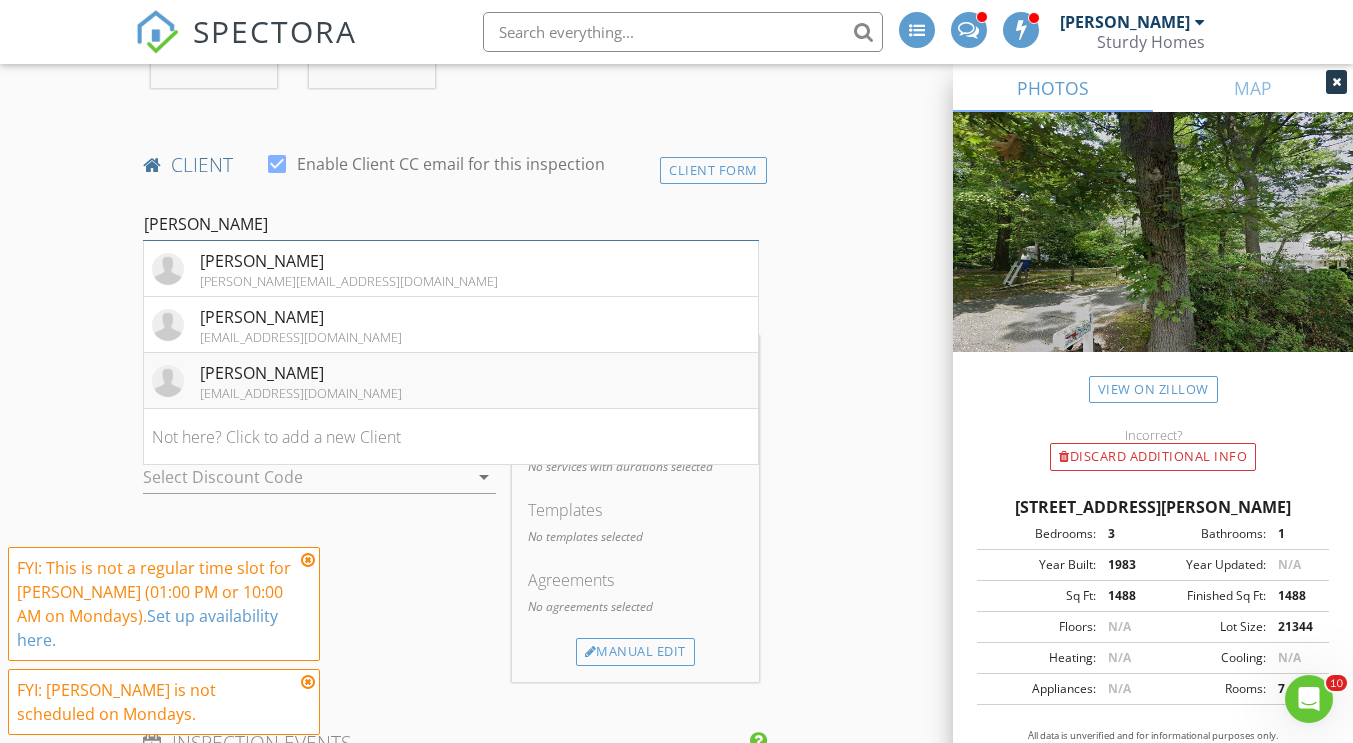 type on "ashley" 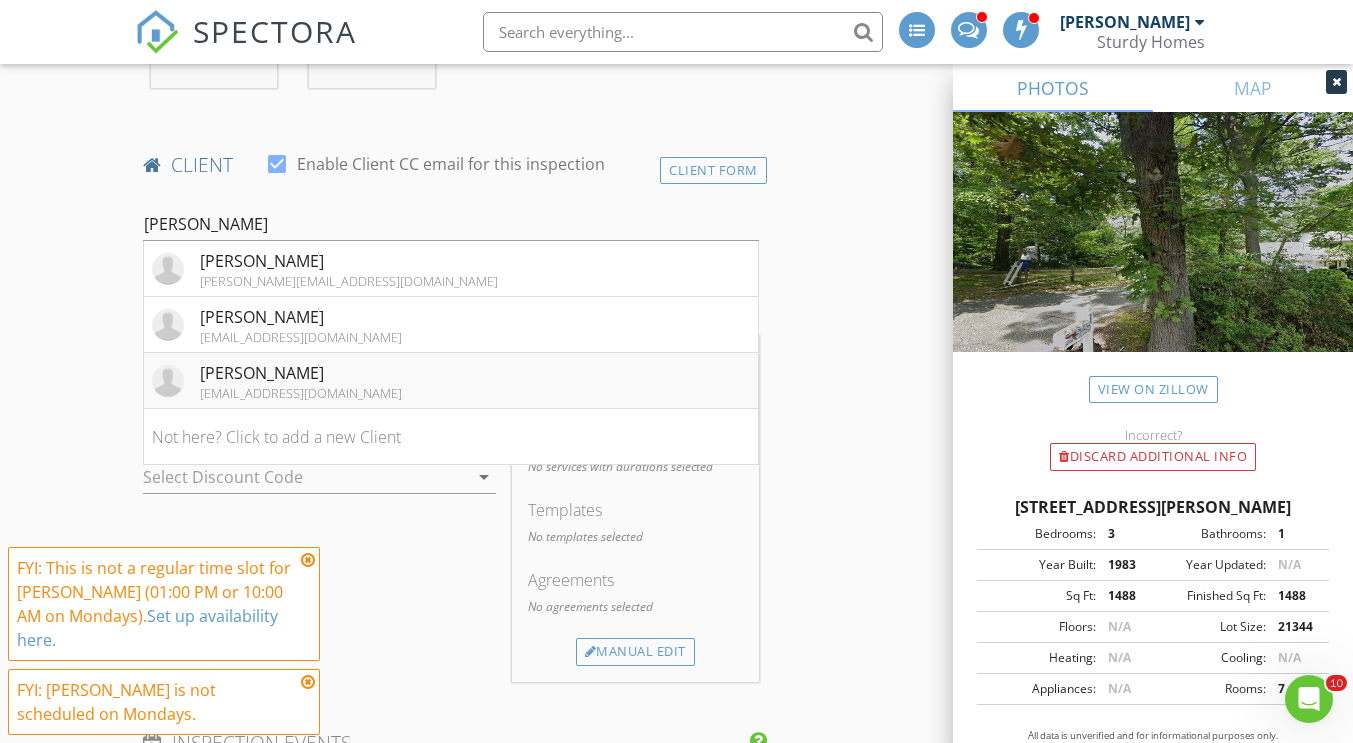 click on "[PERSON_NAME]" at bounding box center (301, 373) 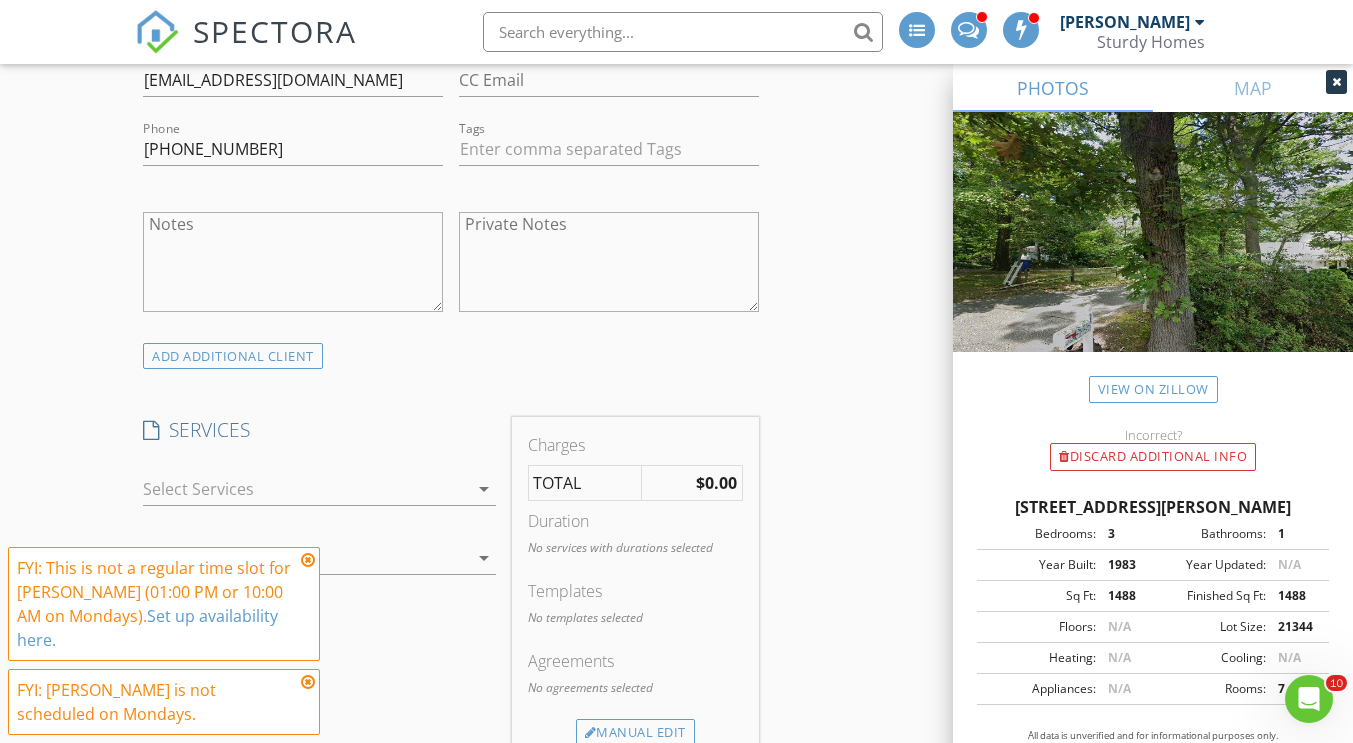 scroll, scrollTop: 1315, scrollLeft: 0, axis: vertical 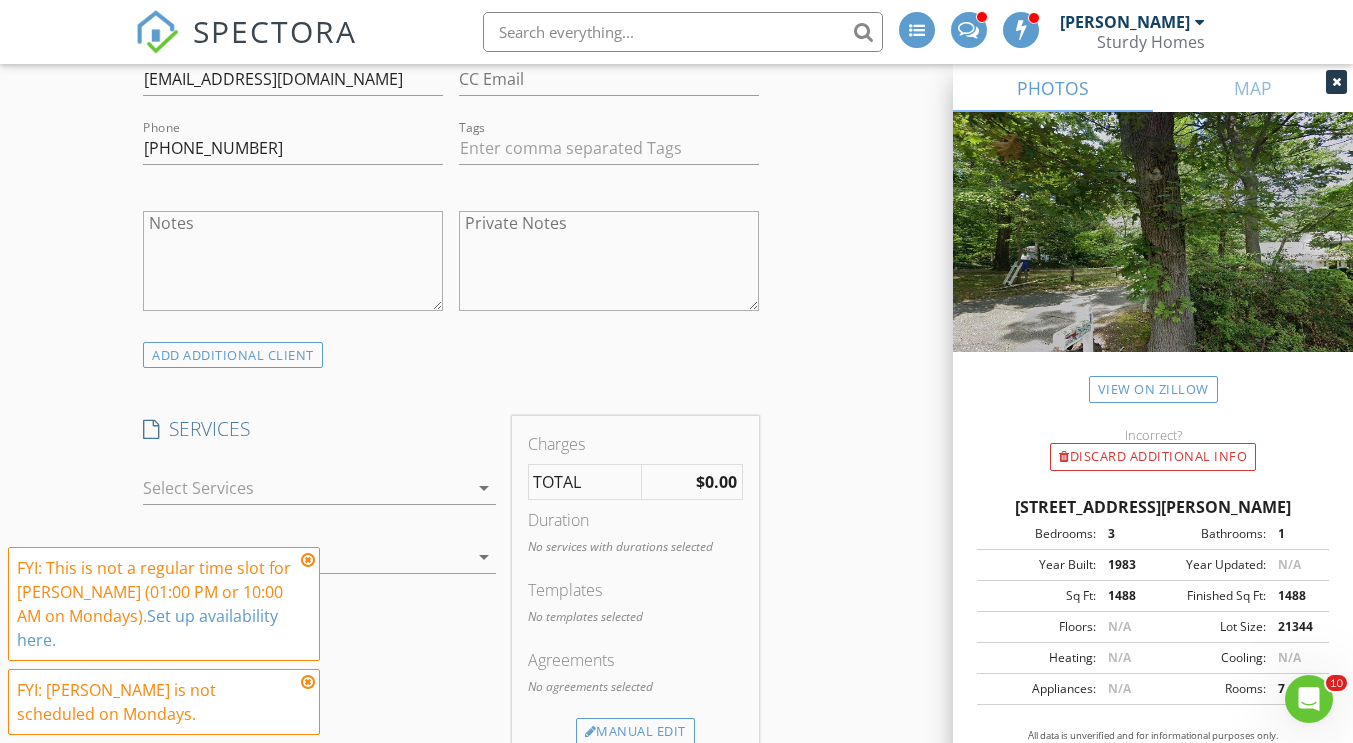 click at bounding box center [305, 488] 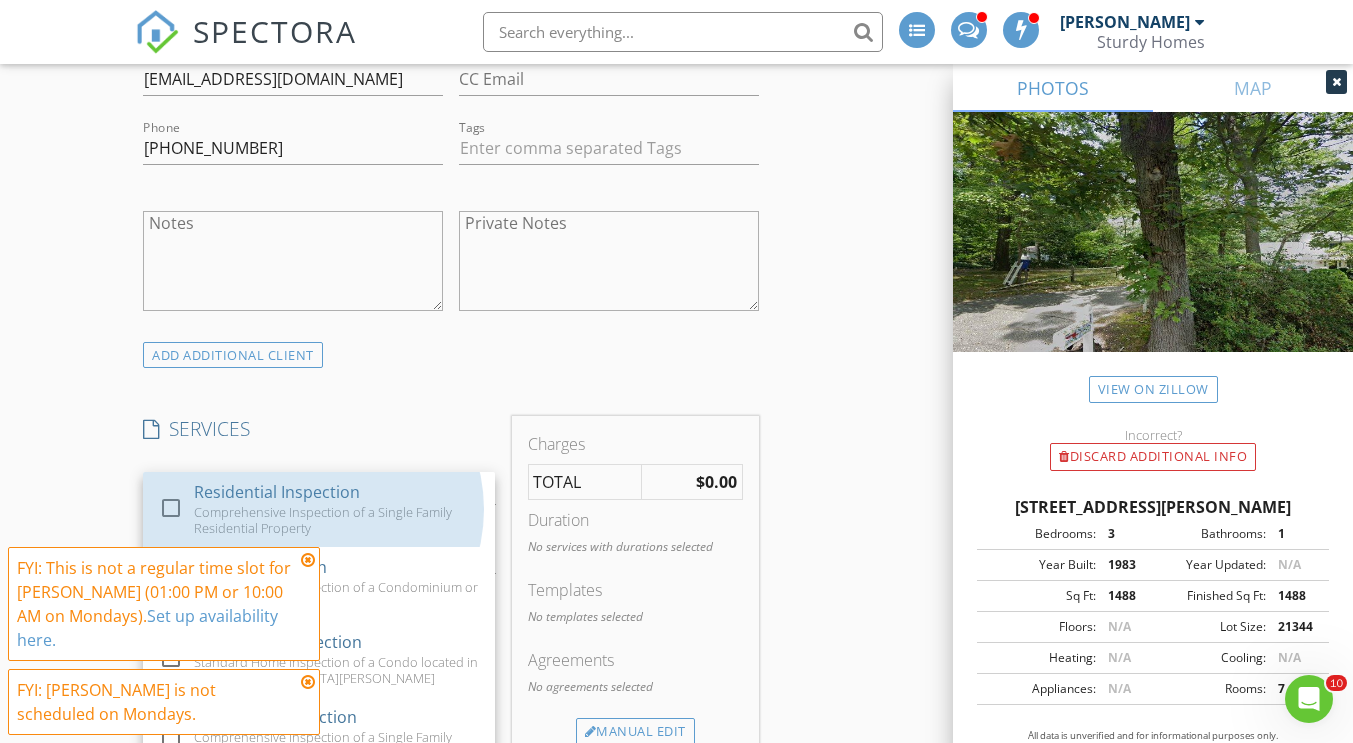 click on "Residential Inspection" at bounding box center (277, 492) 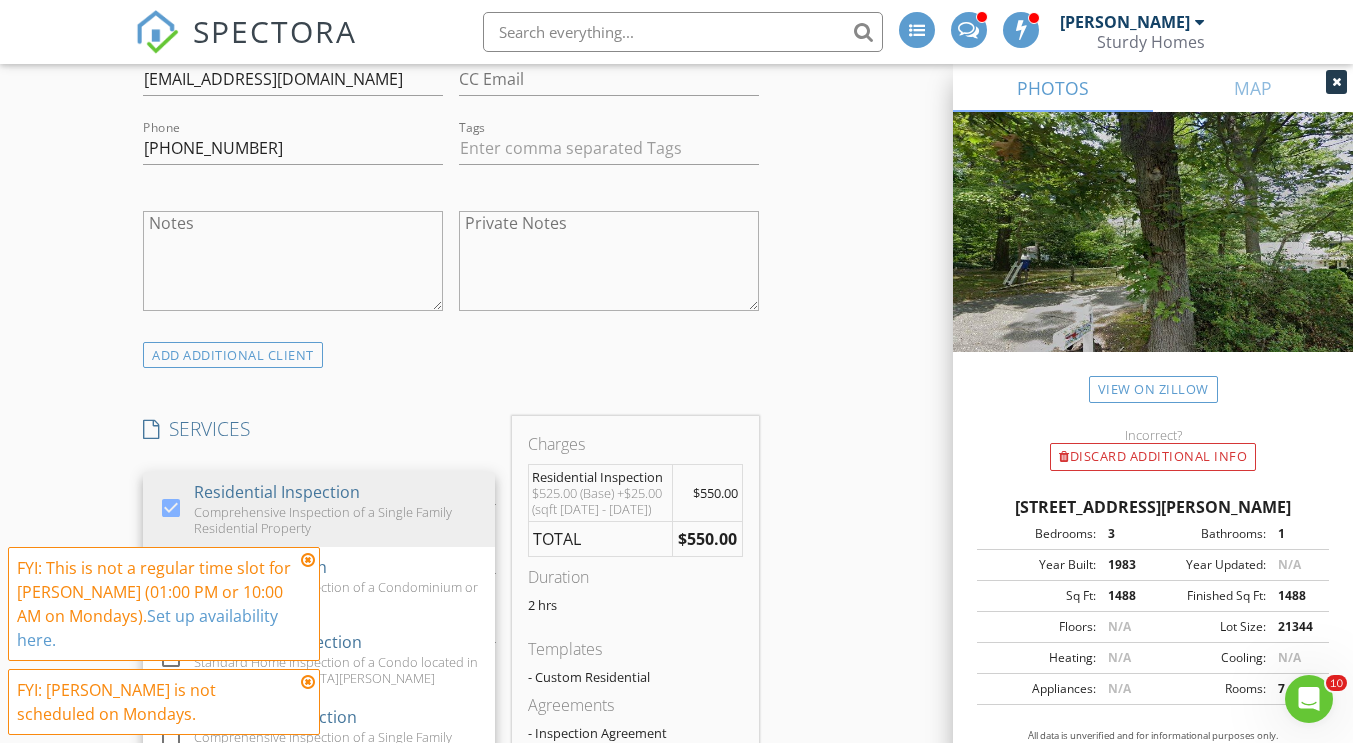 scroll, scrollTop: 1656, scrollLeft: 0, axis: vertical 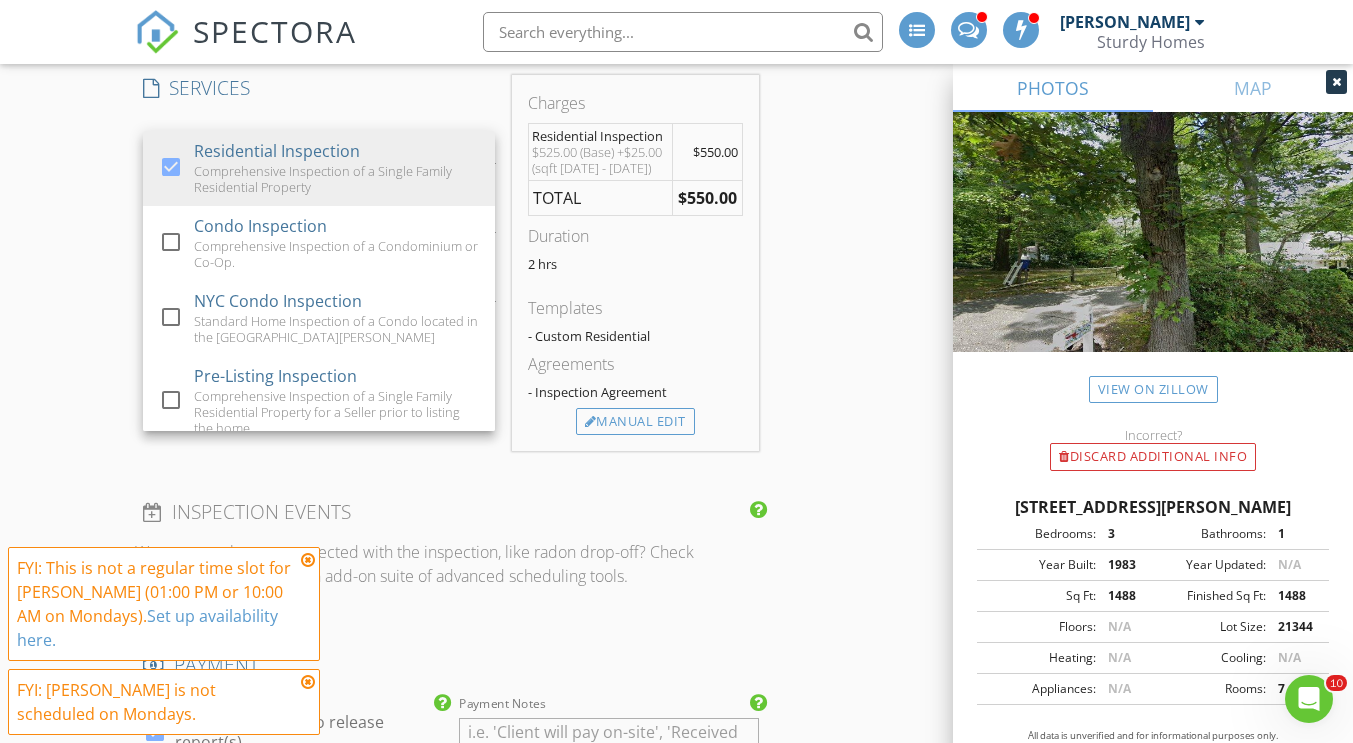 click on "New Inspection
INSPECTOR(S)
check_box   Joe Villani   PRIMARY   check_box   Chris Chimeri     Joe Villani,  Chris Chimeri arrow_drop_down   check_box_outline_blank Joe Villani specifically requested check_box_outline_blank Chris Chimeri specifically requested
Date/Time
07/14/2025 10:00 AM
Location
Address Search       Address 212 Sheldrake Ave   Unit   City Port Jefferson   State NY   Zip 11777   County Suffolk     Square Feet 1488   Year Built 1983   Foundation arrow_drop_down     Joe Villani     20.8 miles     (33 minutes)         Chris Chimeri     20.8 miles     (33 minutes)
client
check_box Enable Client CC email for this inspection   Client Search     check_box_outline_blank Client is a Company/Organization     First Name Ashley   Last Name Ayenick   Email ayenick@gmail.com   CC Email   Phone 631-902-8247         Tags         Notes" at bounding box center (676, 393) 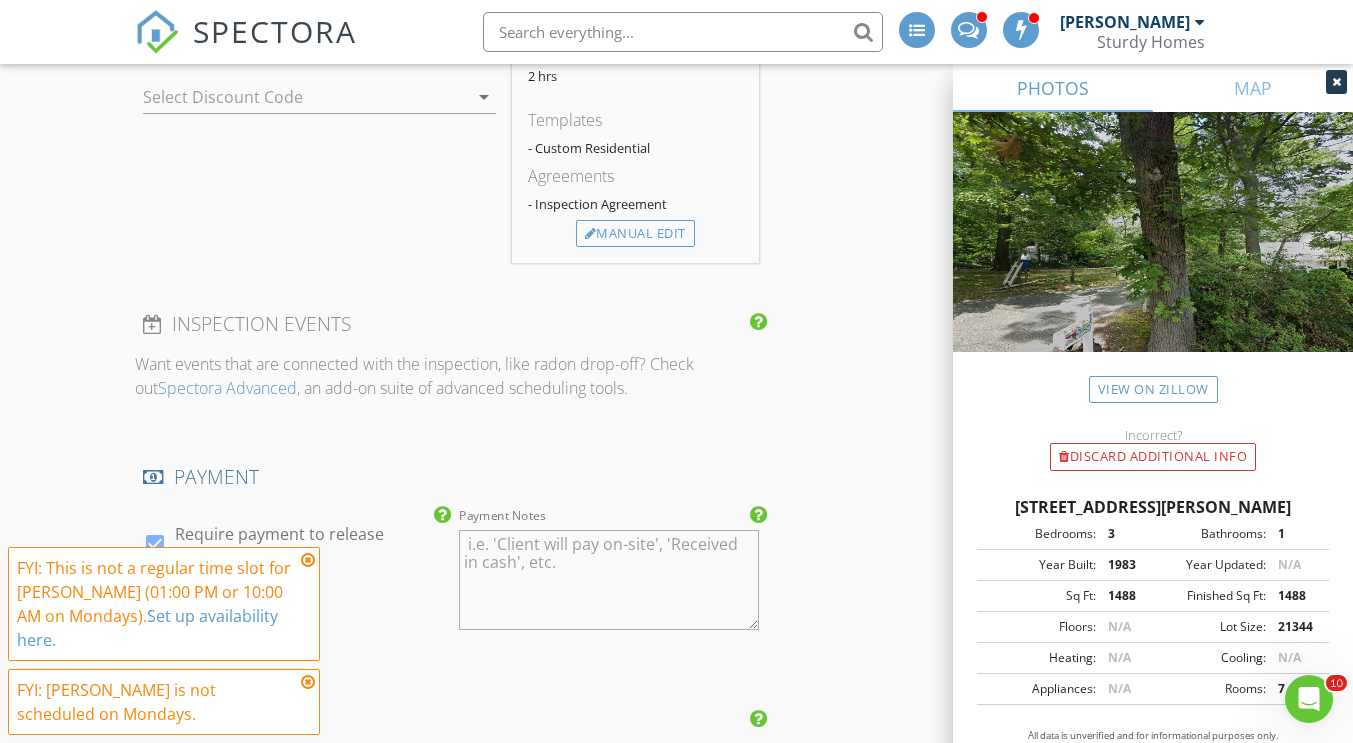 scroll, scrollTop: 1587, scrollLeft: 0, axis: vertical 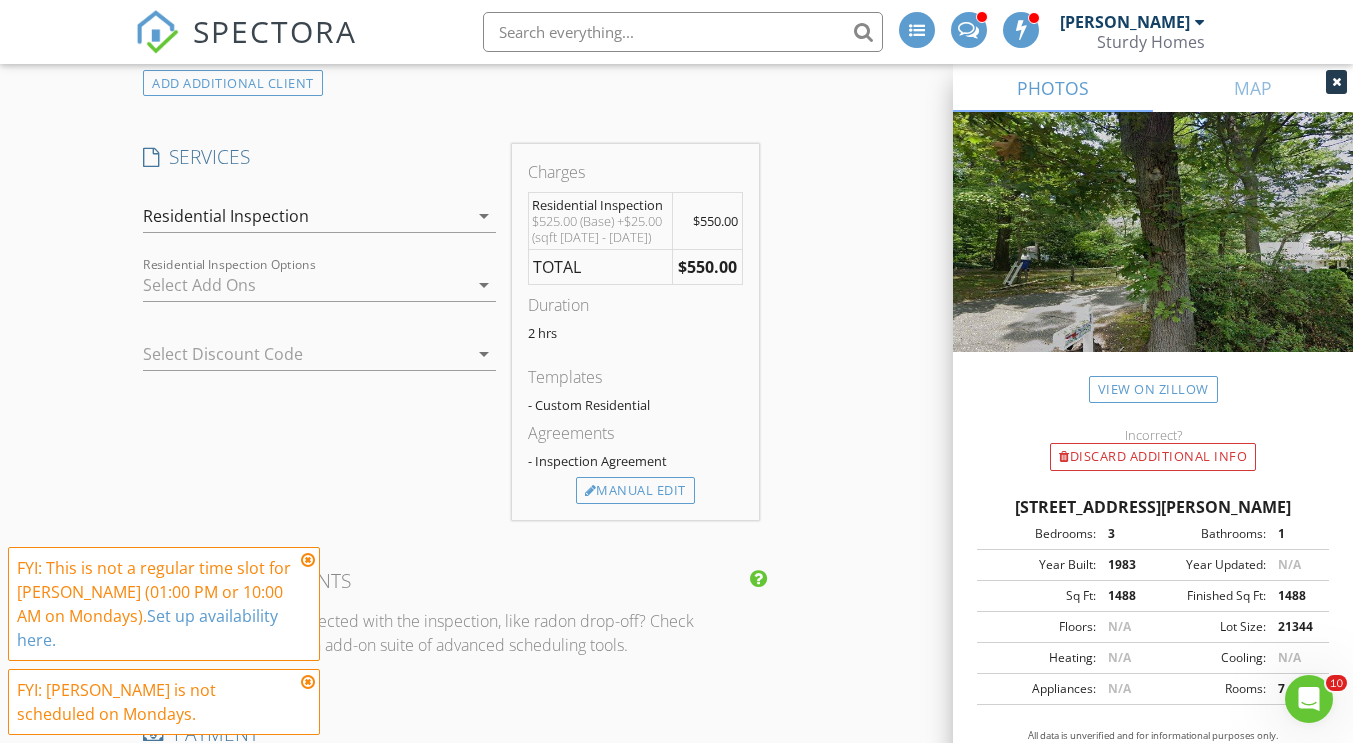 click at bounding box center [305, 285] 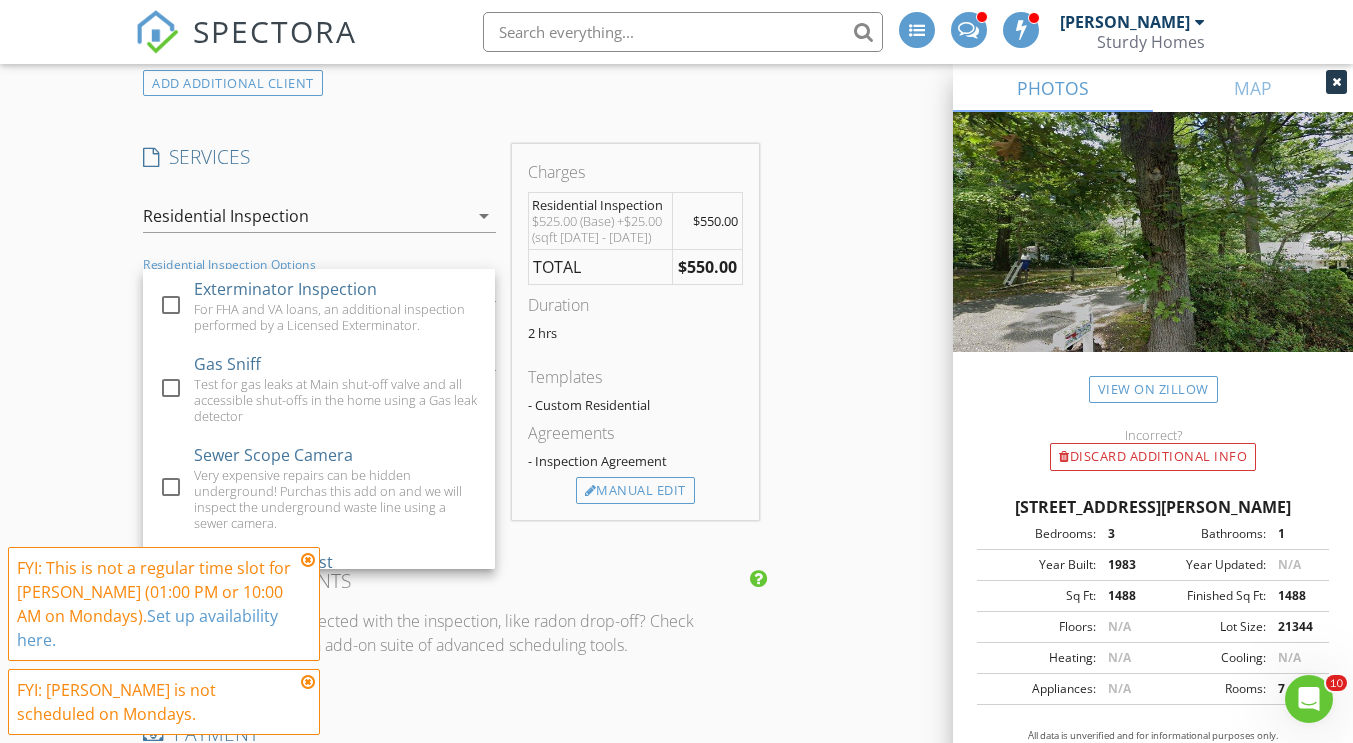 click on "New Inspection
INSPECTOR(S)
check_box   Joe Villani   PRIMARY   check_box   Chris Chimeri     Joe Villani,  Chris Chimeri arrow_drop_down   check_box_outline_blank Joe Villani specifically requested check_box_outline_blank Chris Chimeri specifically requested
Date/Time
07/14/2025 10:00 AM
Location
Address Search       Address 212 Sheldrake Ave   Unit   City Port Jefferson   State NY   Zip 11777   County Suffolk     Square Feet 1488   Year Built 1983   Foundation arrow_drop_down     Joe Villani     20.8 miles     (33 minutes)         Chris Chimeri     20.8 miles     (33 minutes)
client
check_box Enable Client CC email for this inspection   Client Search     check_box_outline_blank Client is a Company/Organization     First Name Ashley   Last Name Ayenick   Email ayenick@gmail.com   CC Email   Phone 631-902-8247         Tags         Notes" at bounding box center [676, 462] 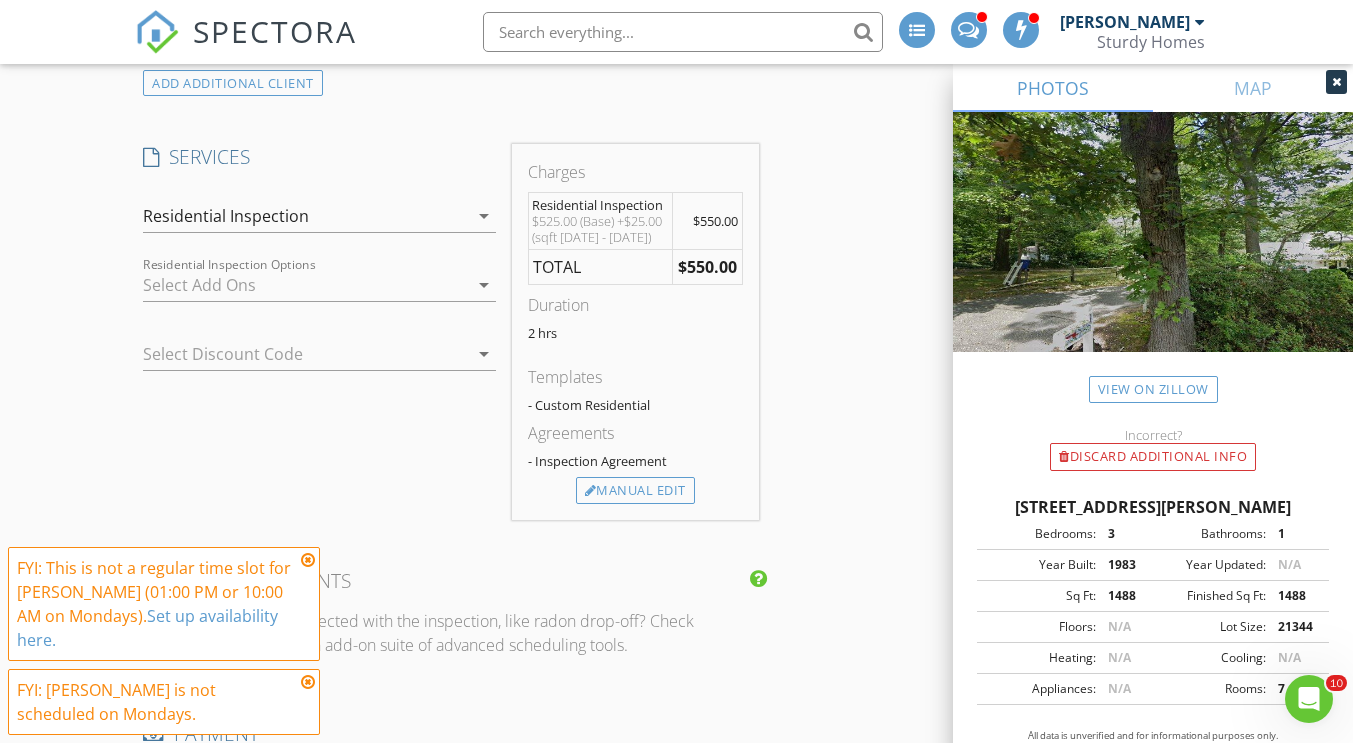 click at bounding box center (291, 354) 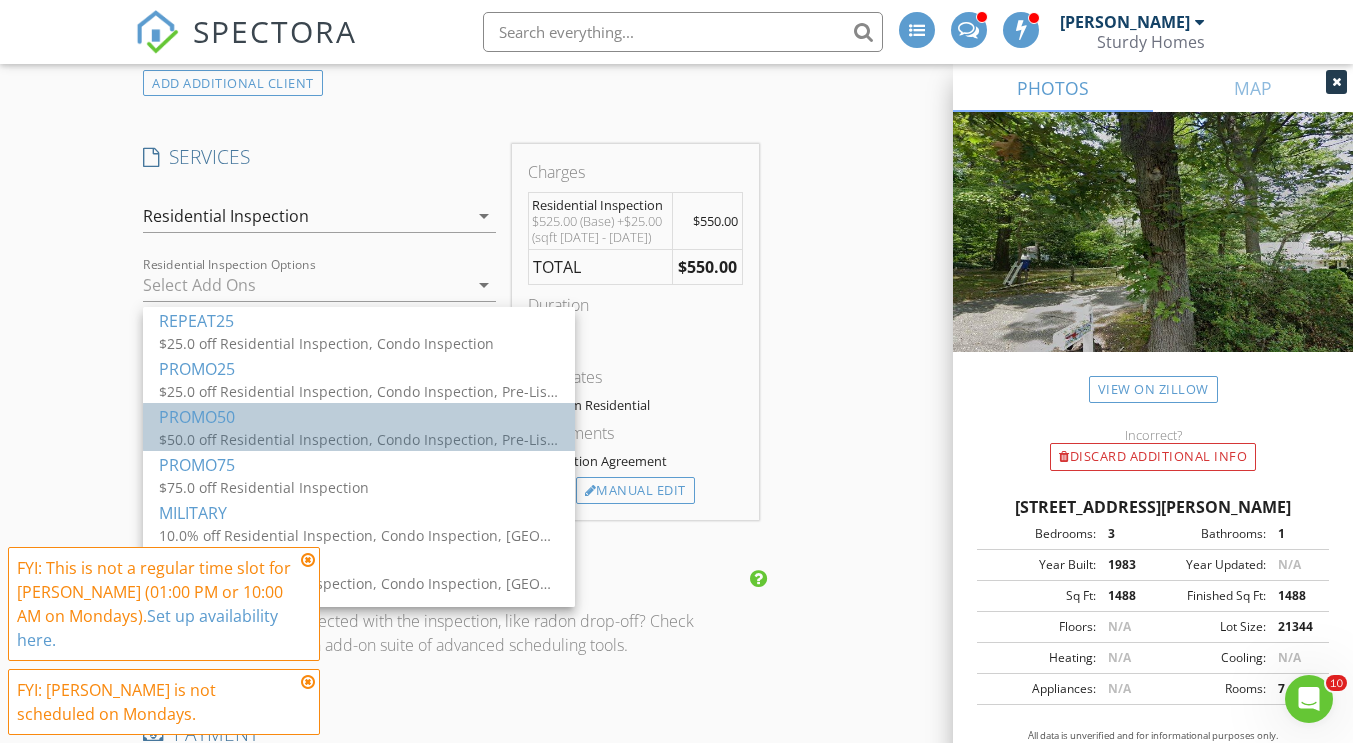 click on "PROMO50" at bounding box center (359, 417) 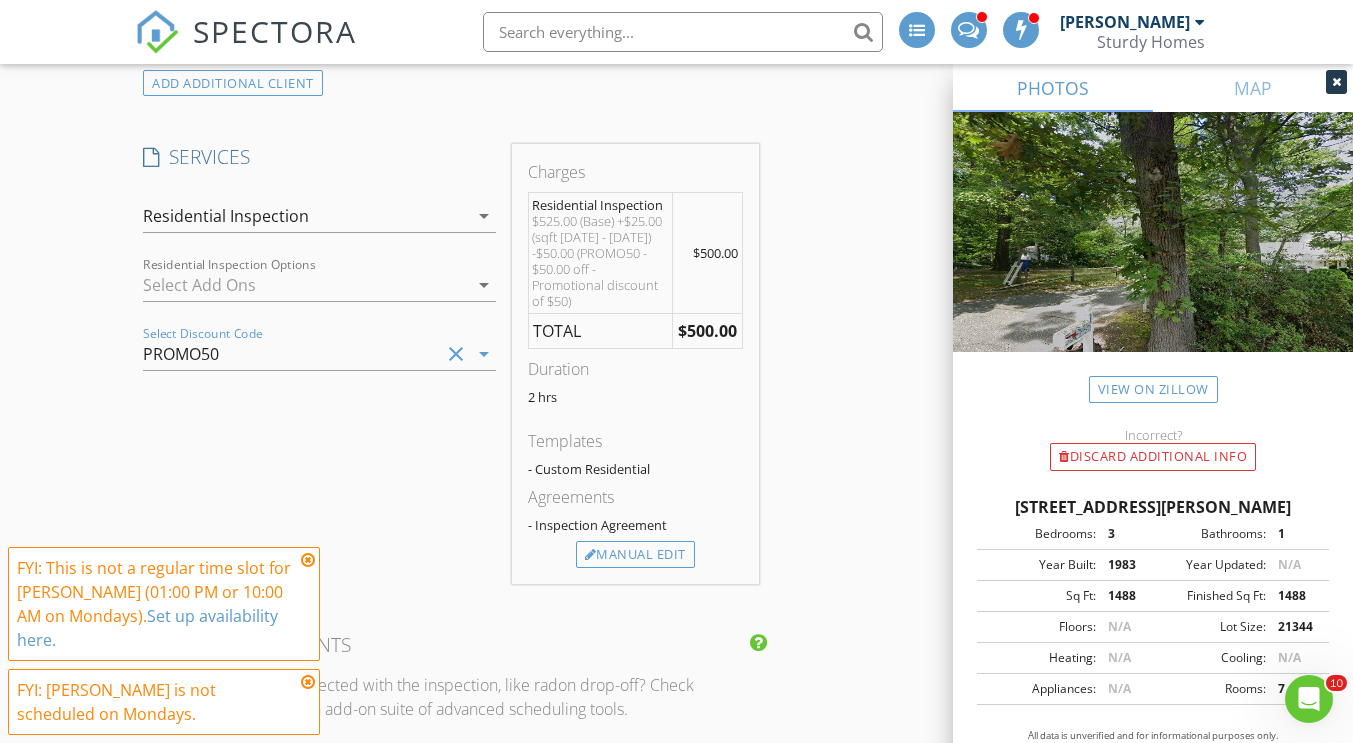 click on "PROMO50" at bounding box center (181, 354) 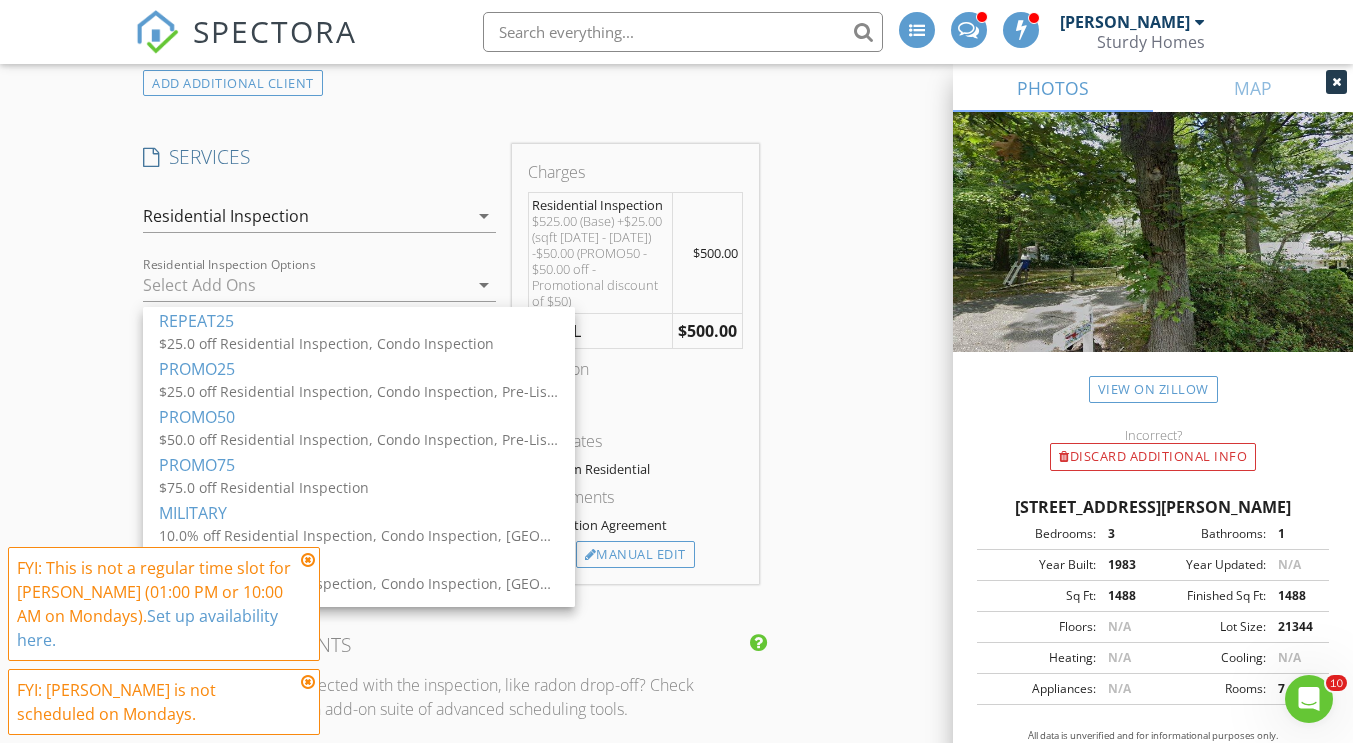 scroll, scrollTop: 228, scrollLeft: 0, axis: vertical 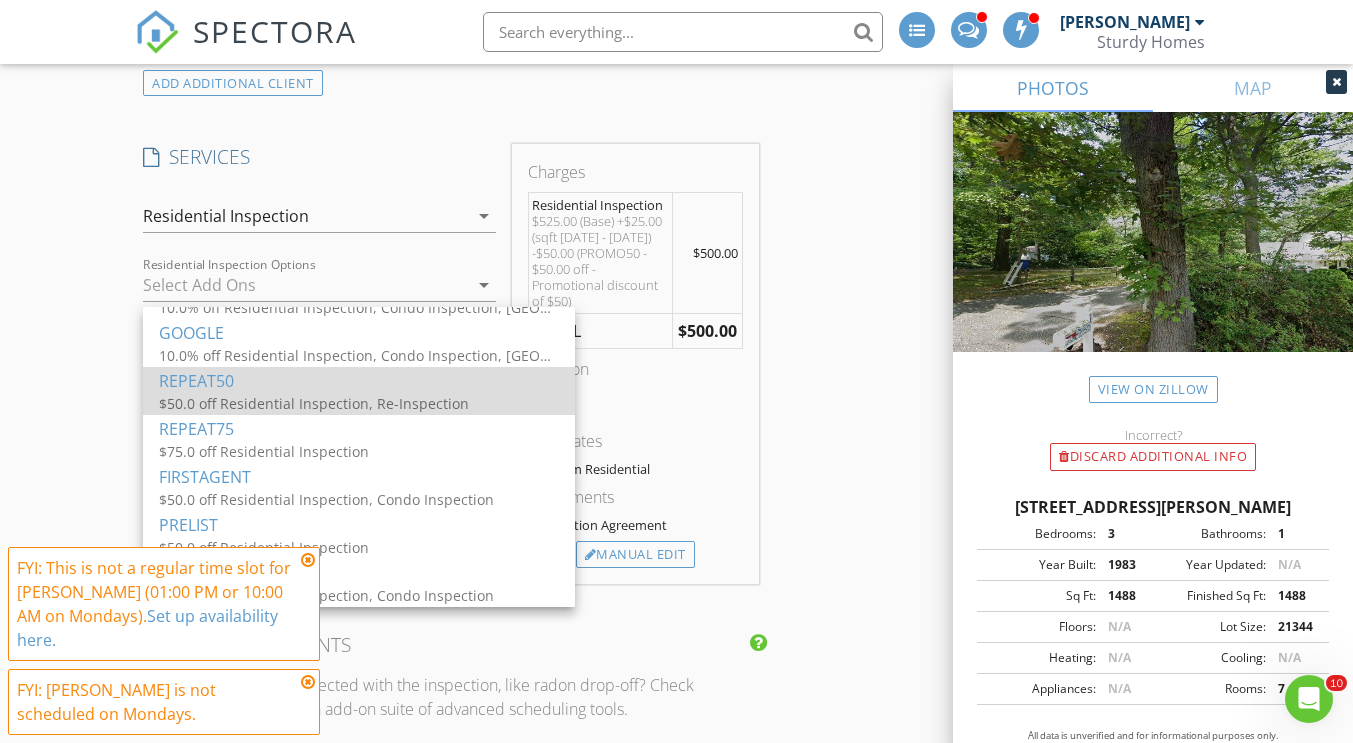 click on "$50.0 off Residential Inspection, Re-Inspection" at bounding box center (359, 403) 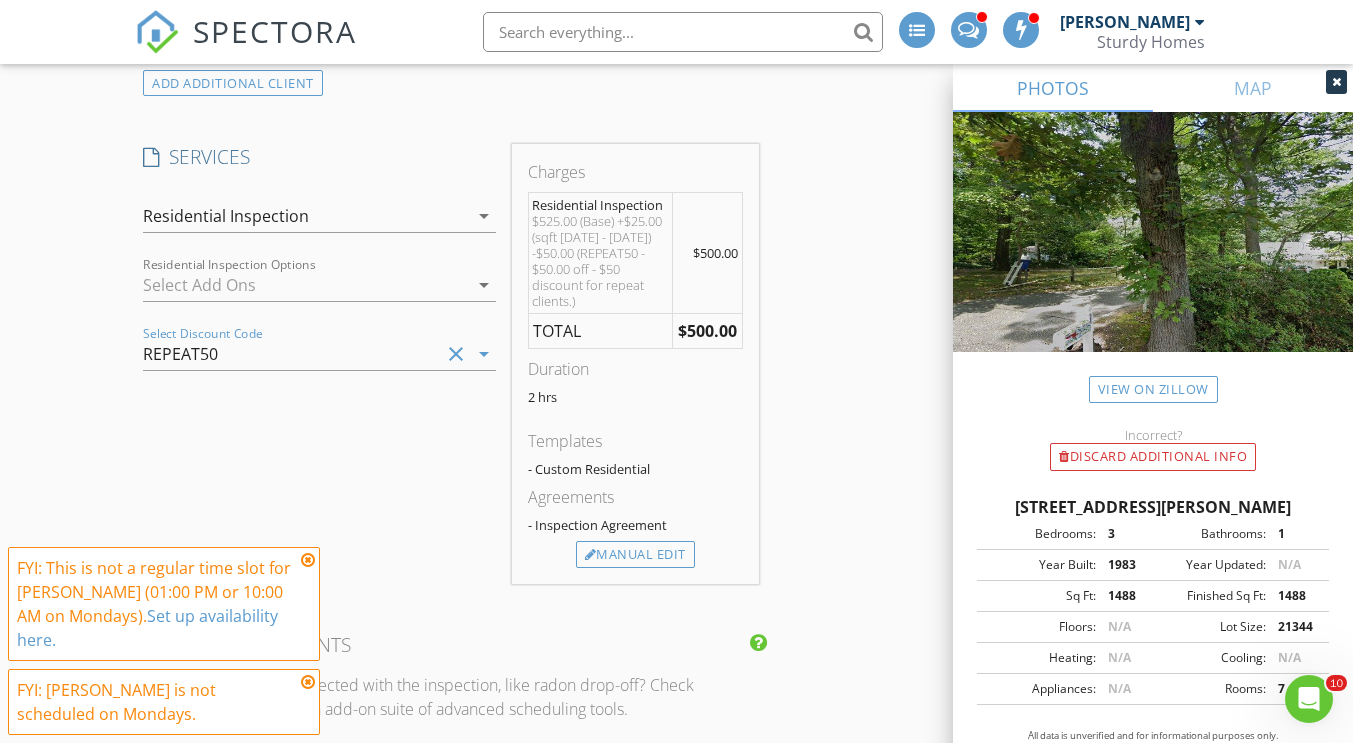 click on "SERVICES
check_box   Residential Inspection   Comprehensive Inspection of a Single Family Residential Property check_box_outline_blank   Condo Inspection   Comprehensive Inspection of a Condominium or Co-Op. check_box_outline_blank   NYC Condo Inspection   Standard Home Inspection of a Condo located in the Five Burroughs check_box_outline_blank   Pre-Listing Inspection   Comprehensive Inspection of a Single Family Residential Property for a Seller prior to listing the home. check_box_outline_blank   Multi-Family Residential   Comprehensive Inspection Of Multi-Family Residential Property. Includes First Building And First Unit. check_box_outline_blank   Final Walkthrough   A walkthrough of a property on the day of or before closing, to ensure no unexpected changes have occurred. check_box_outline_blank   Commercial Inspection   Comprehensive inspection of a Commercial Property. check_box_outline_blank   Multi-Use Commercial   check_box_outline_blank   Termite Inspection" at bounding box center [319, 364] 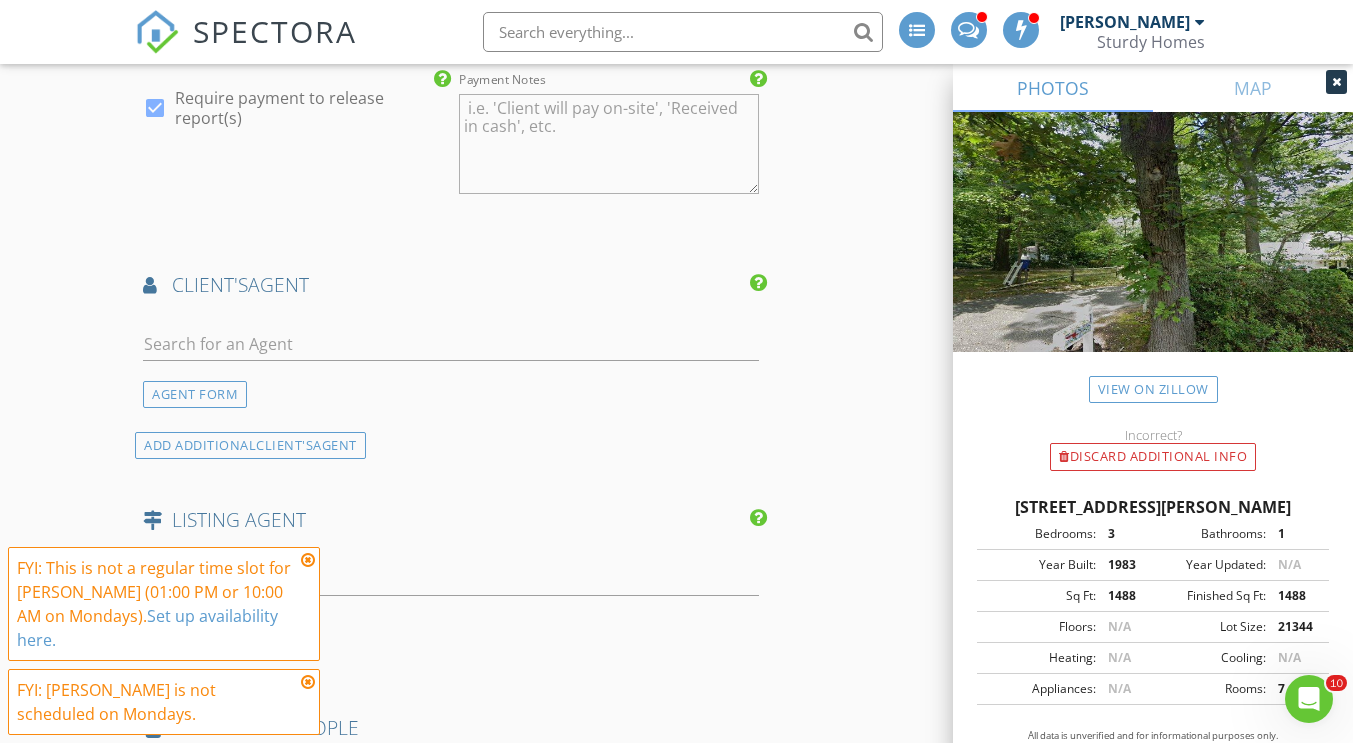 scroll, scrollTop: 2345, scrollLeft: 0, axis: vertical 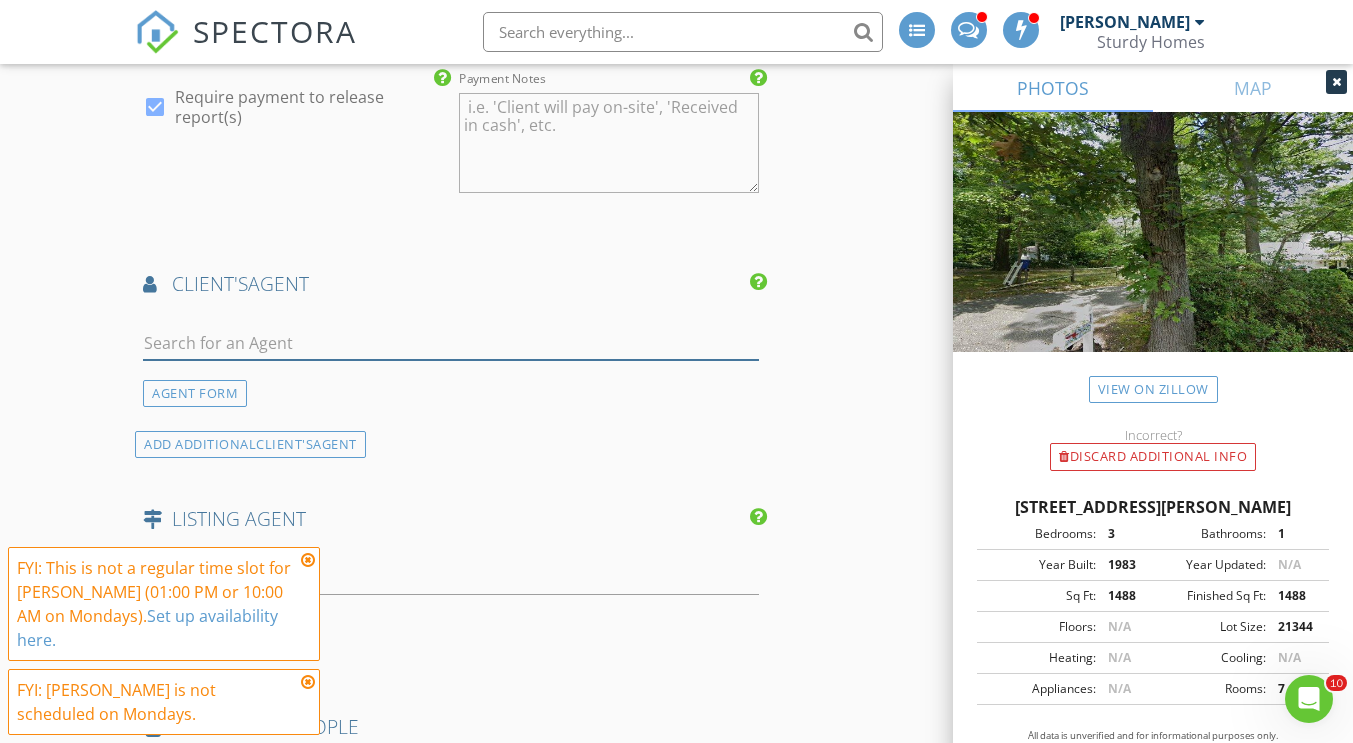 click at bounding box center [450, 343] 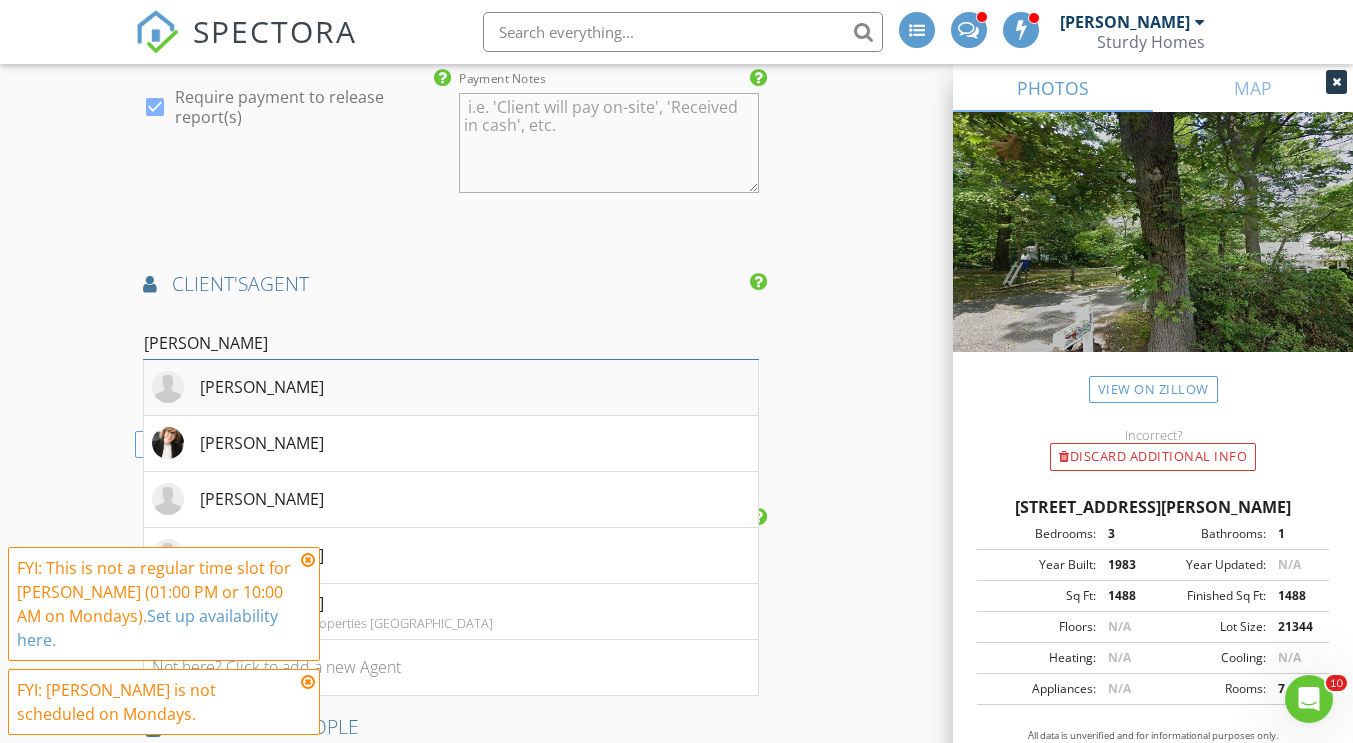 type on "smith" 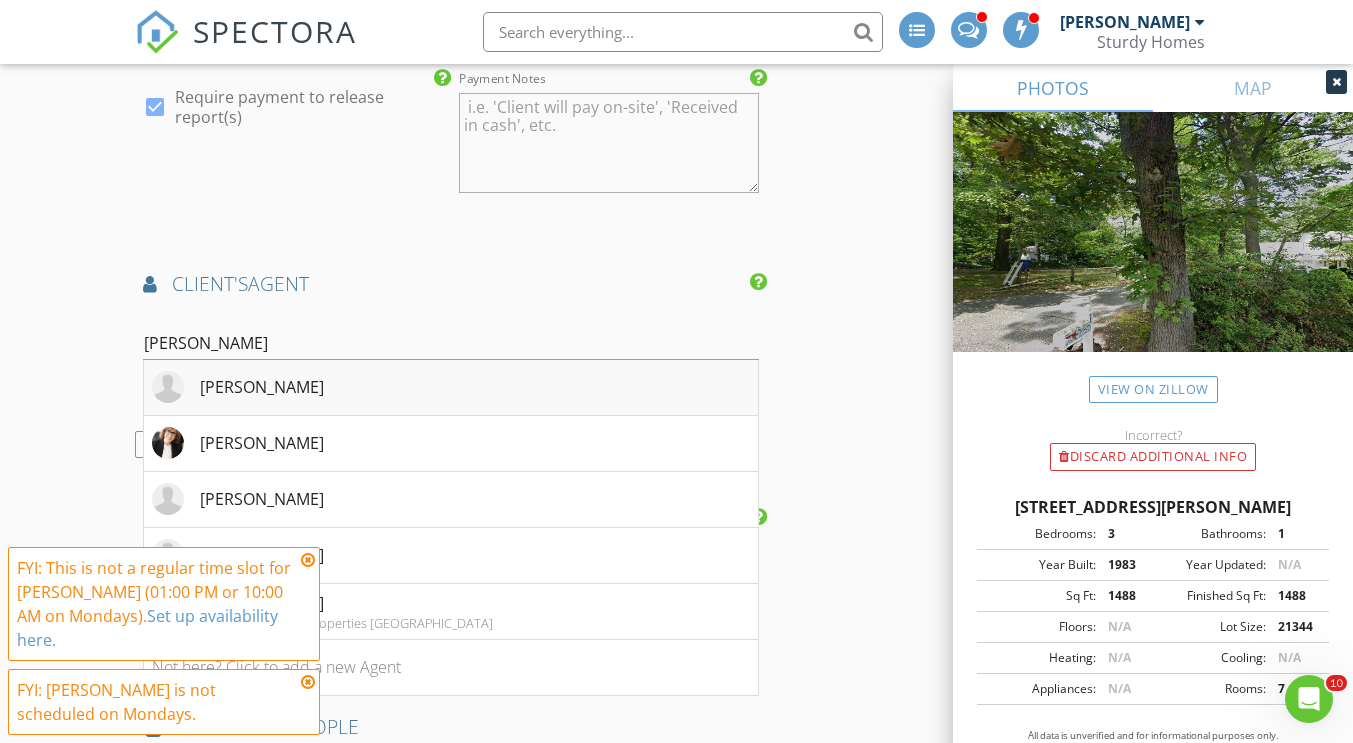 click on "[PERSON_NAME]" at bounding box center [238, 387] 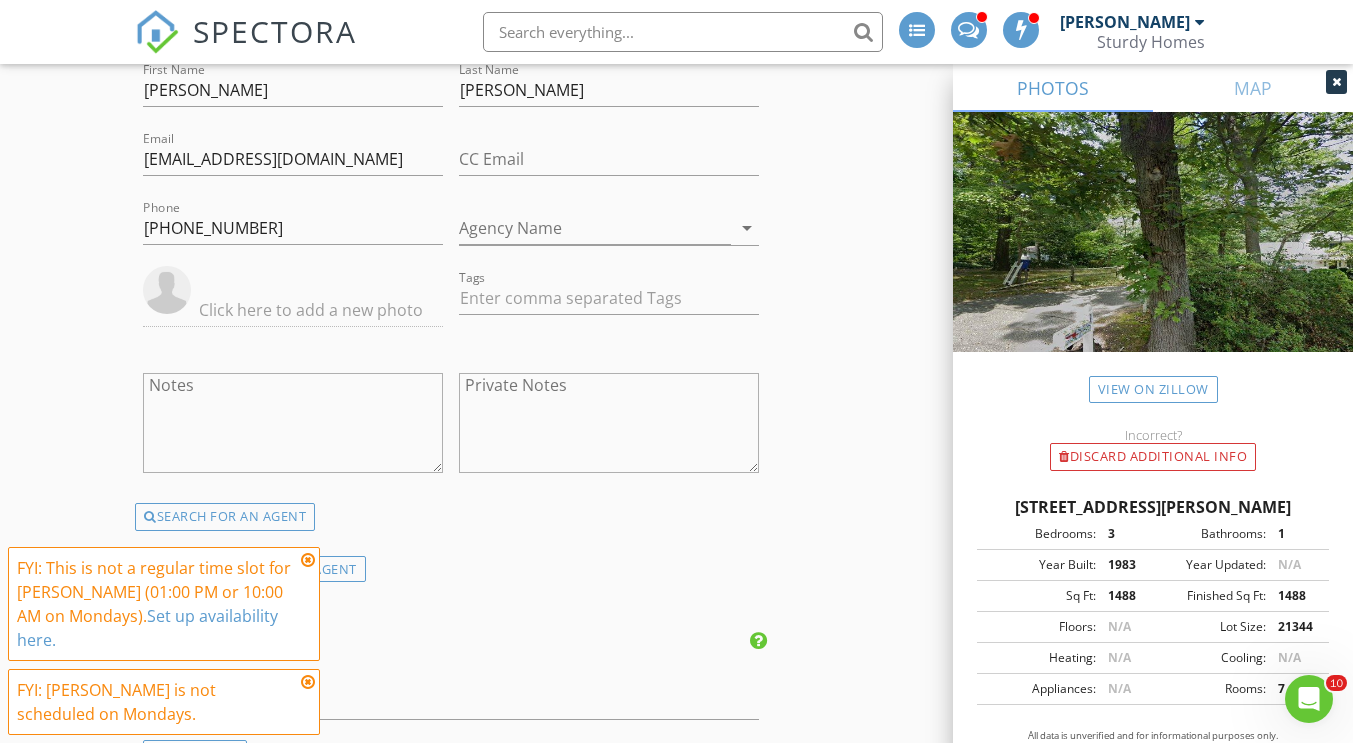 scroll, scrollTop: 2602, scrollLeft: 0, axis: vertical 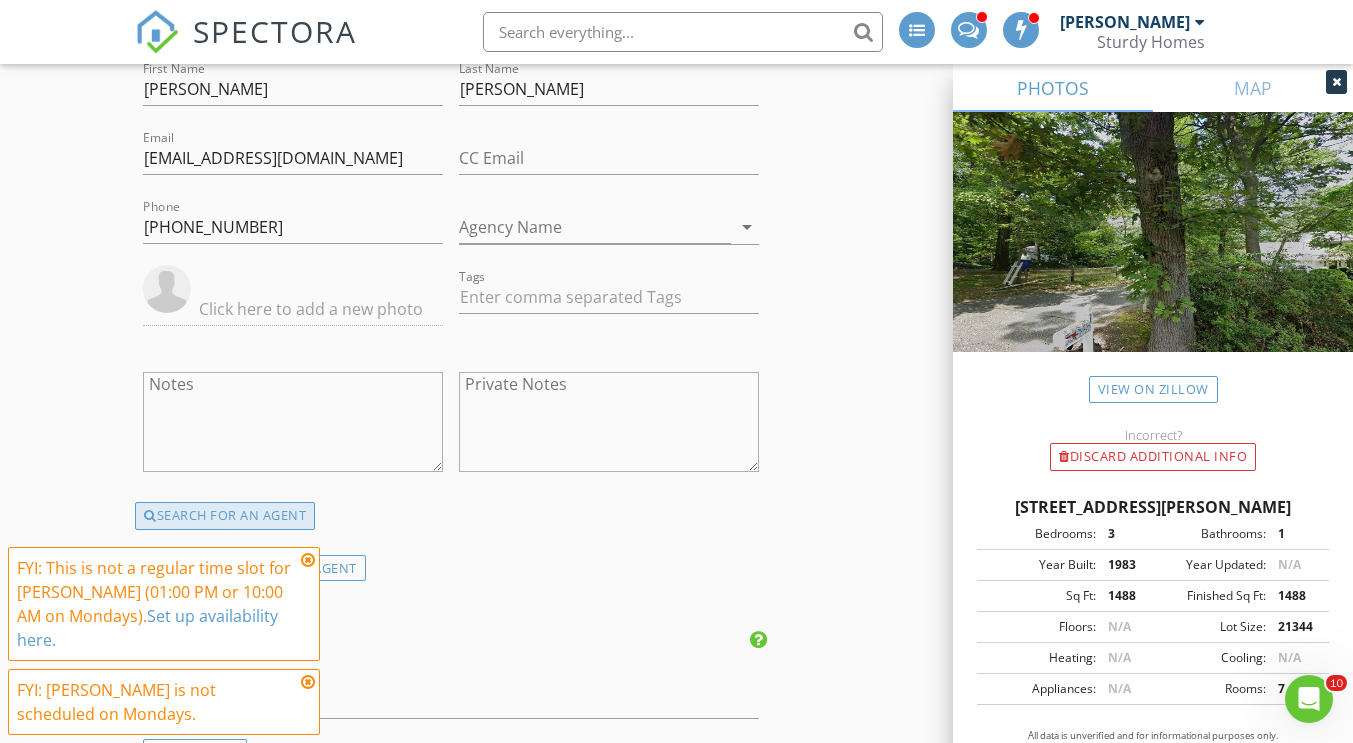click on "SEARCH FOR AN AGENT" at bounding box center [225, 516] 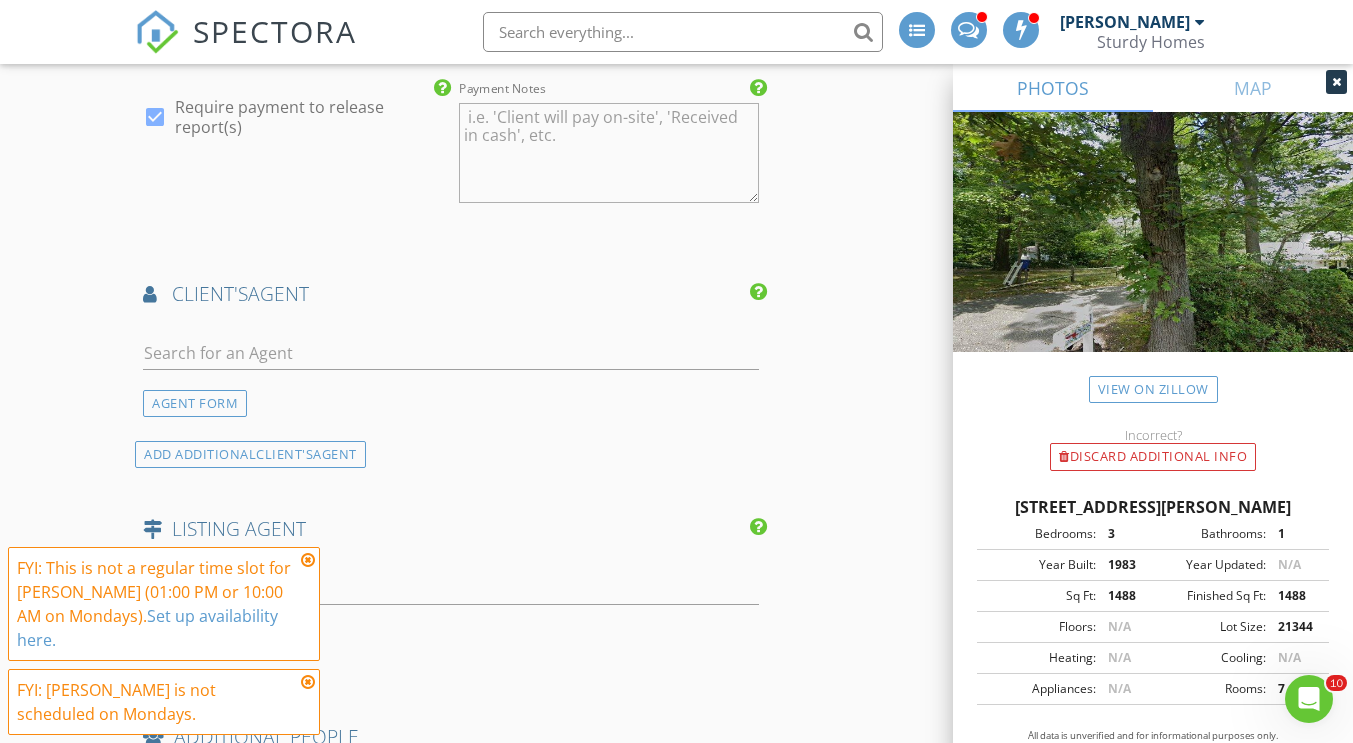 scroll, scrollTop: 2334, scrollLeft: 0, axis: vertical 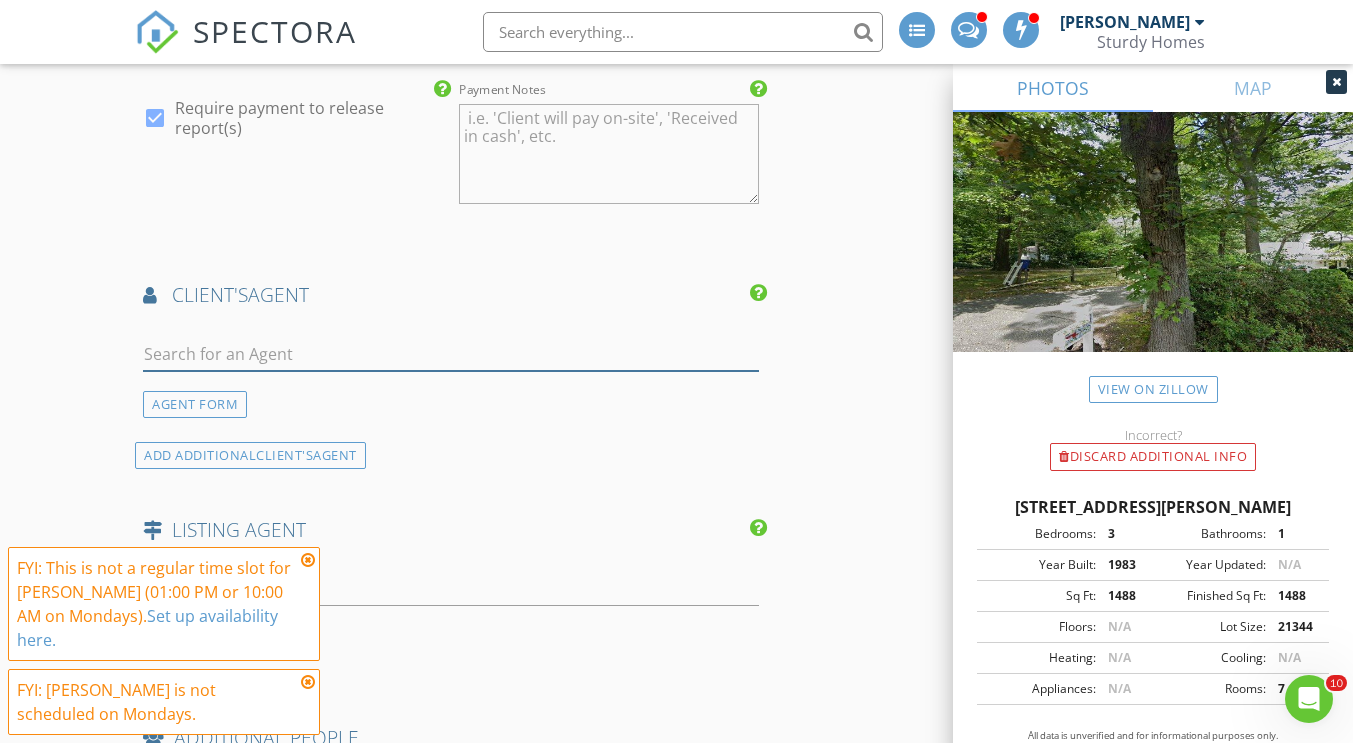 click at bounding box center [450, 354] 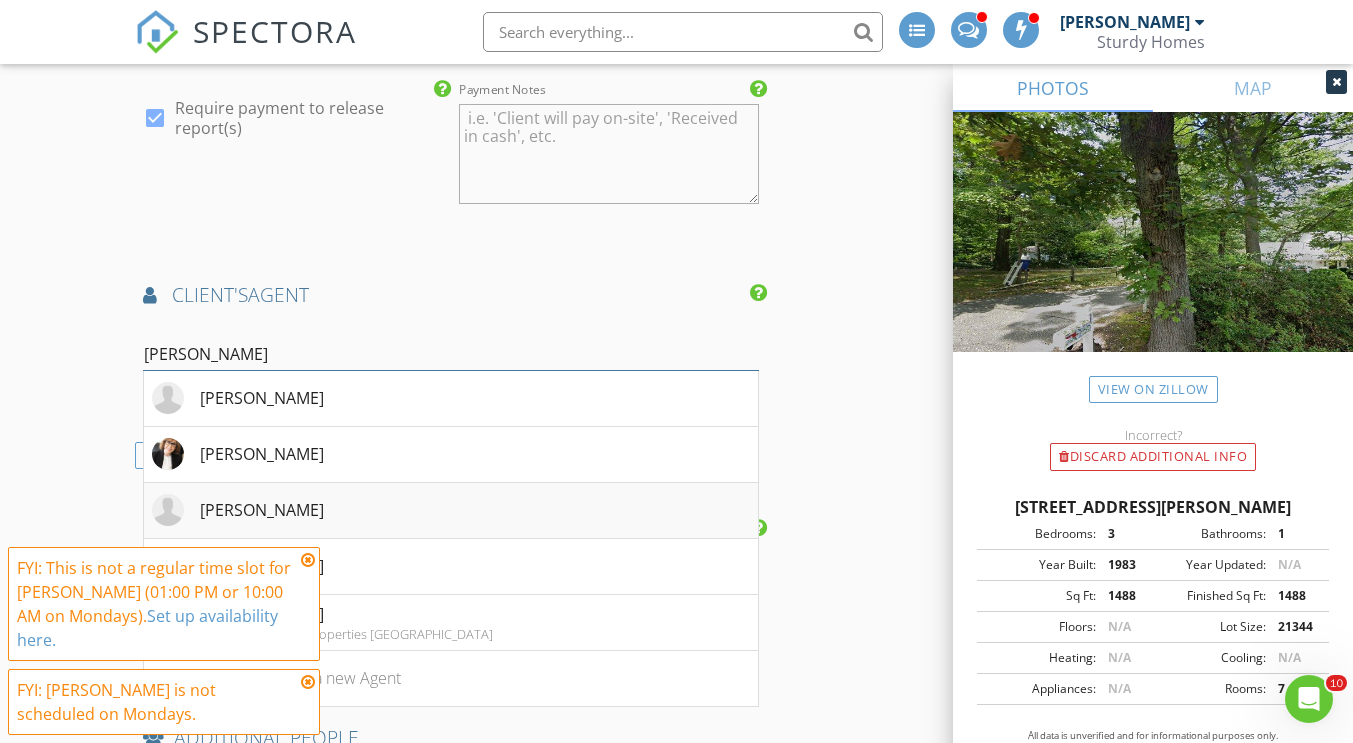type on "smith" 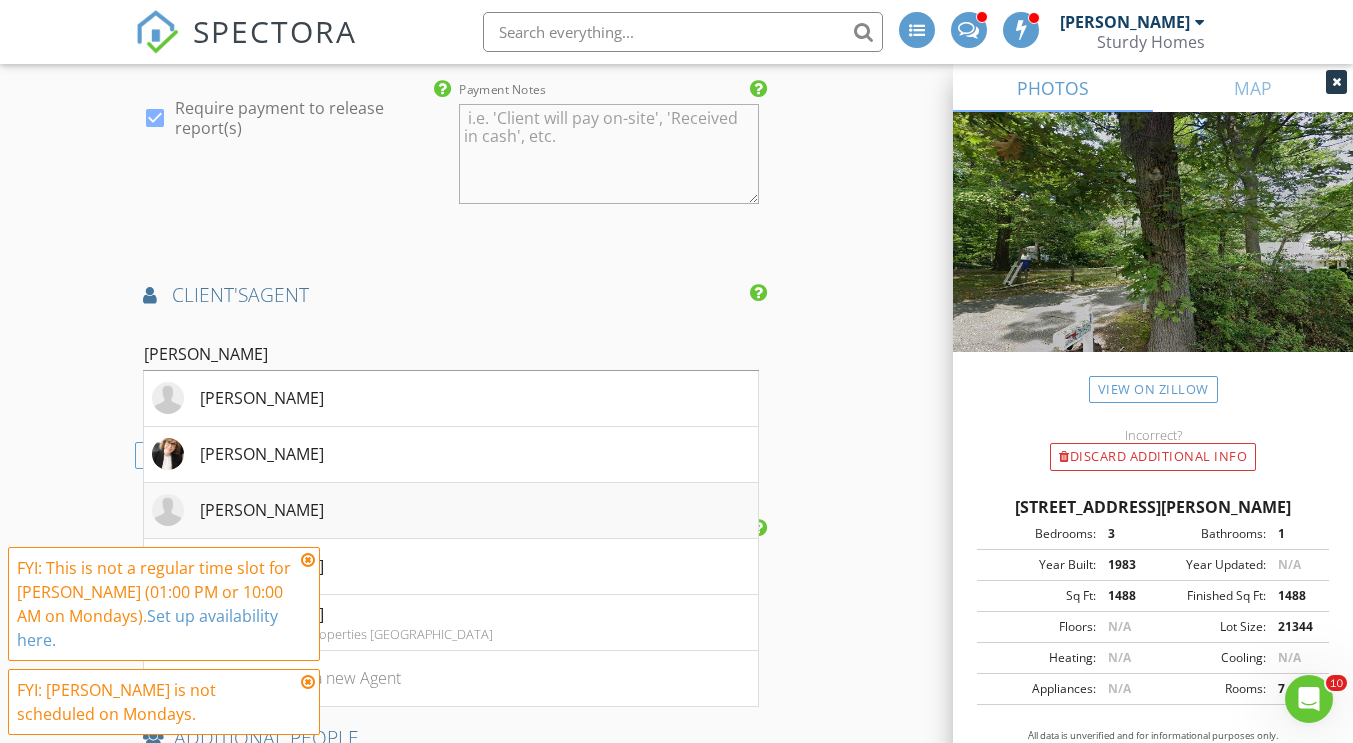 click on "[PERSON_NAME]" at bounding box center [262, 510] 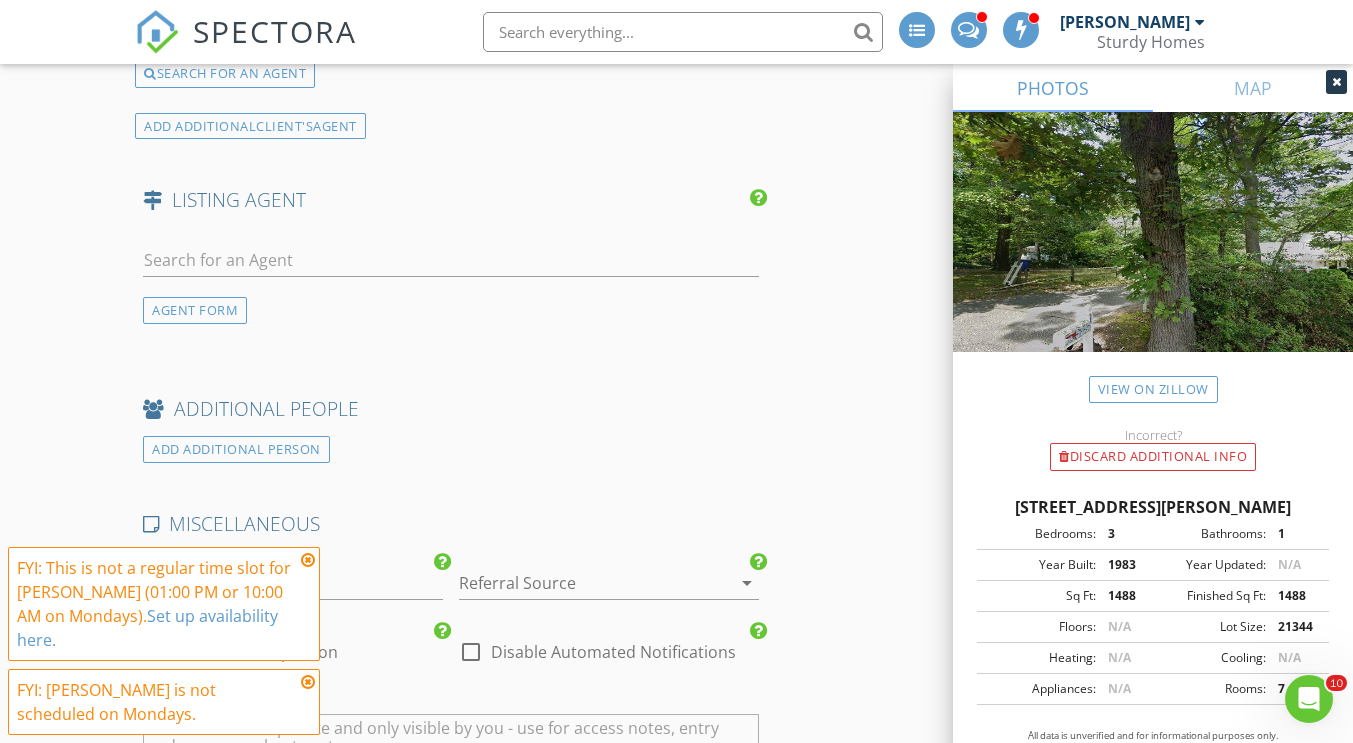 scroll, scrollTop: 3047, scrollLeft: 0, axis: vertical 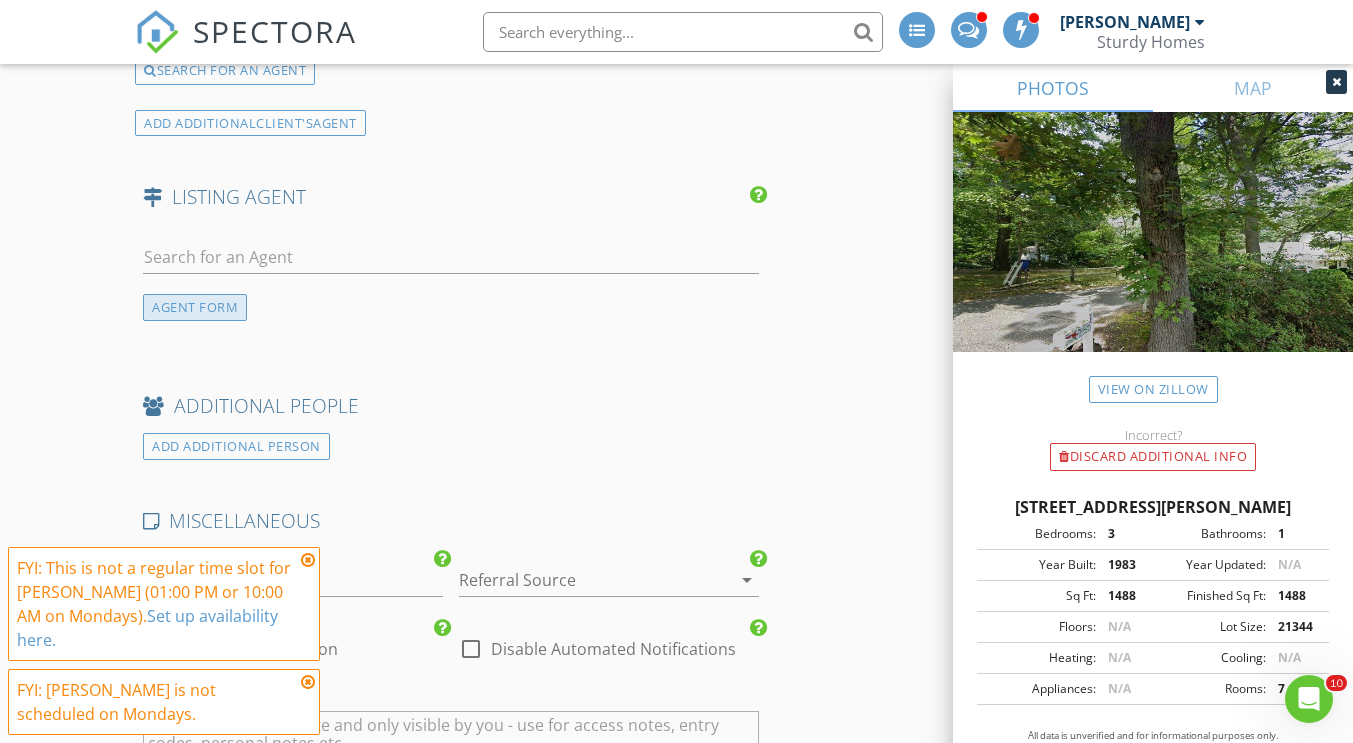 click on "AGENT FORM" at bounding box center [195, 307] 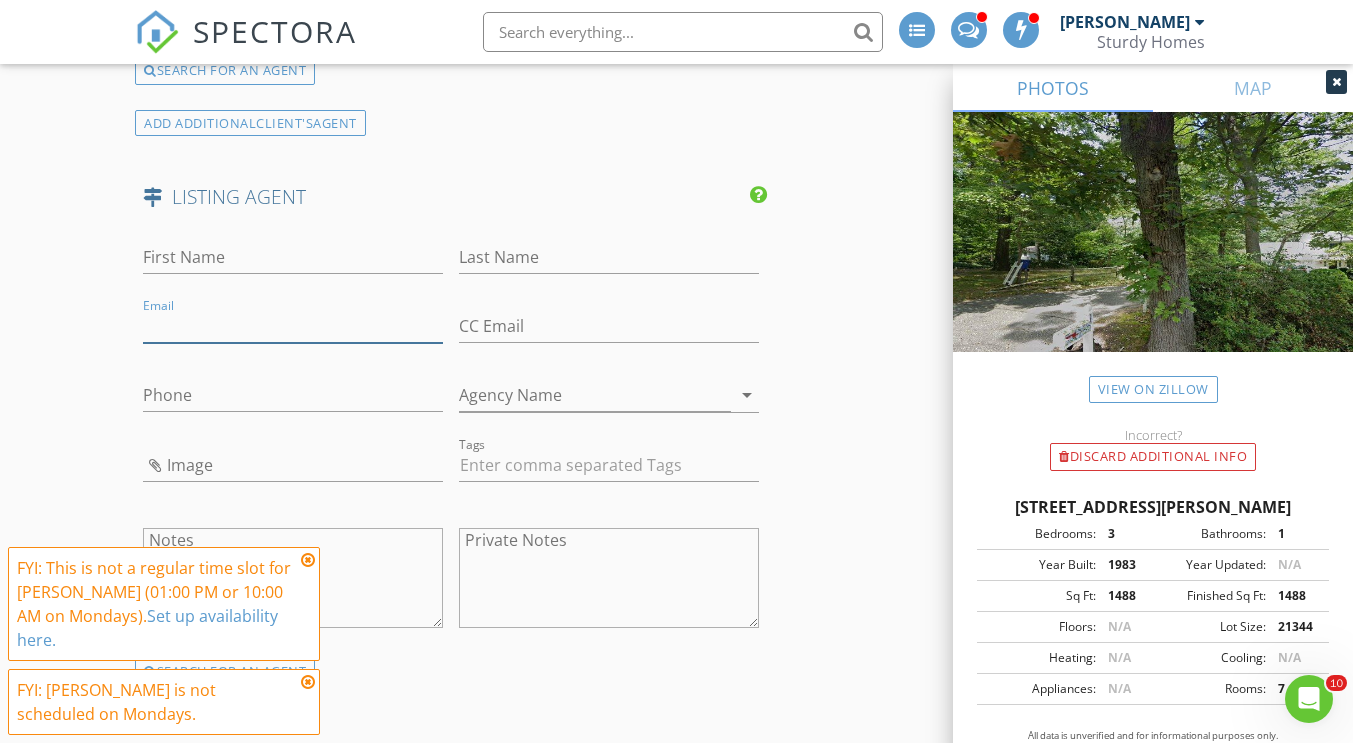 click on "Email" at bounding box center (293, 326) 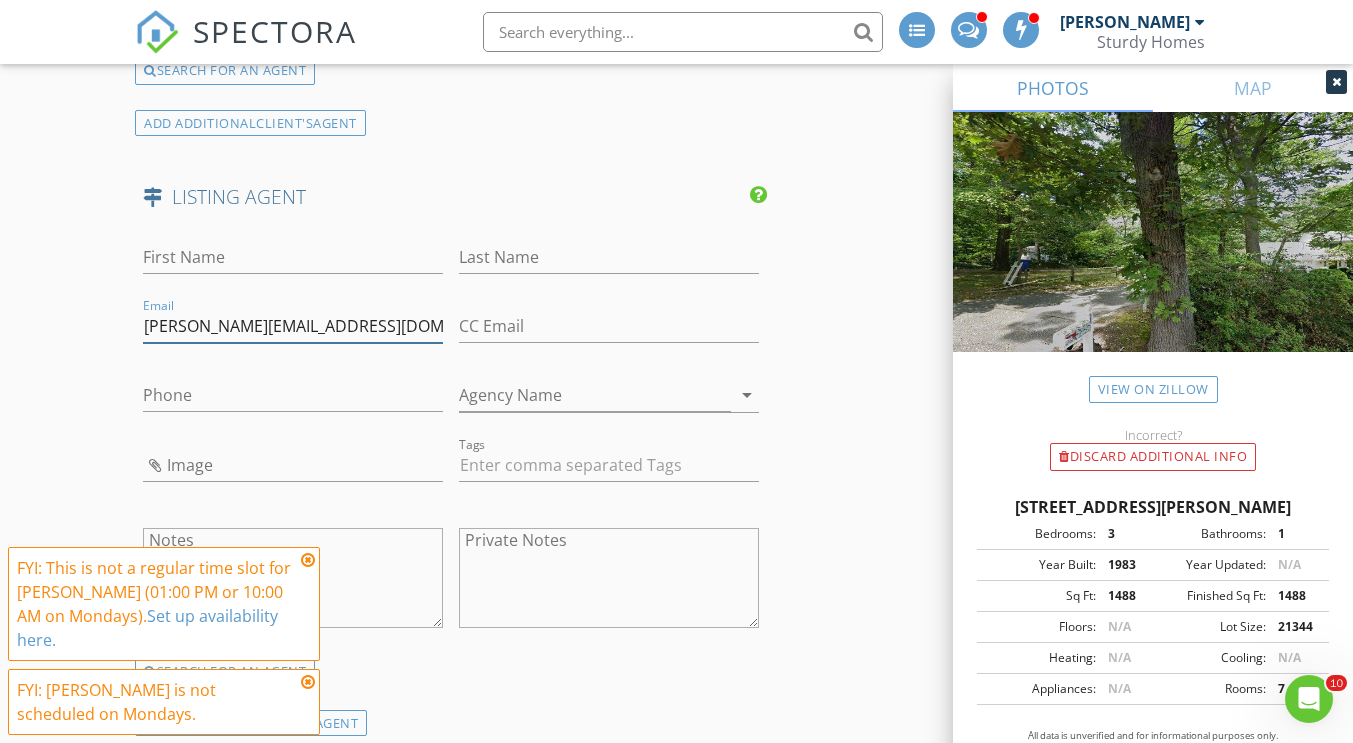 type on "[PERSON_NAME][EMAIL_ADDRESS][DOMAIN_NAME]" 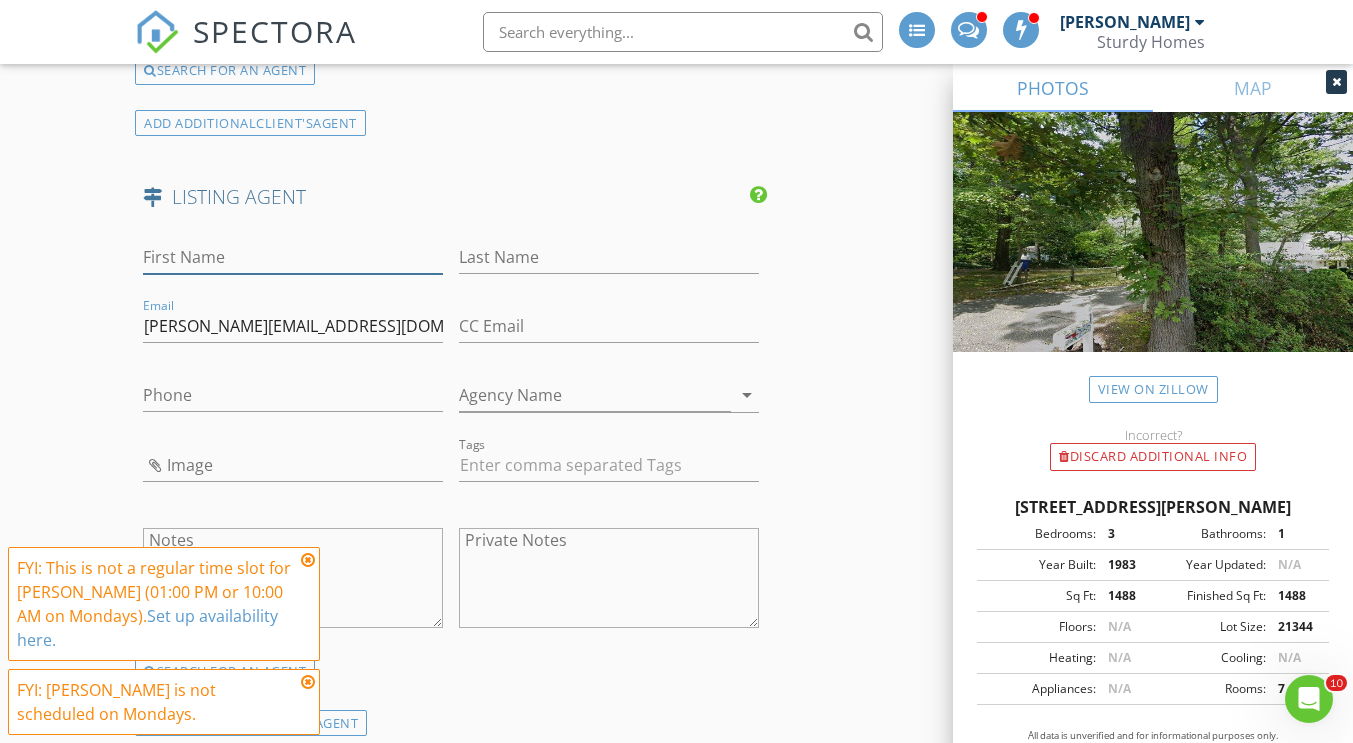 click on "First Name" at bounding box center (293, 257) 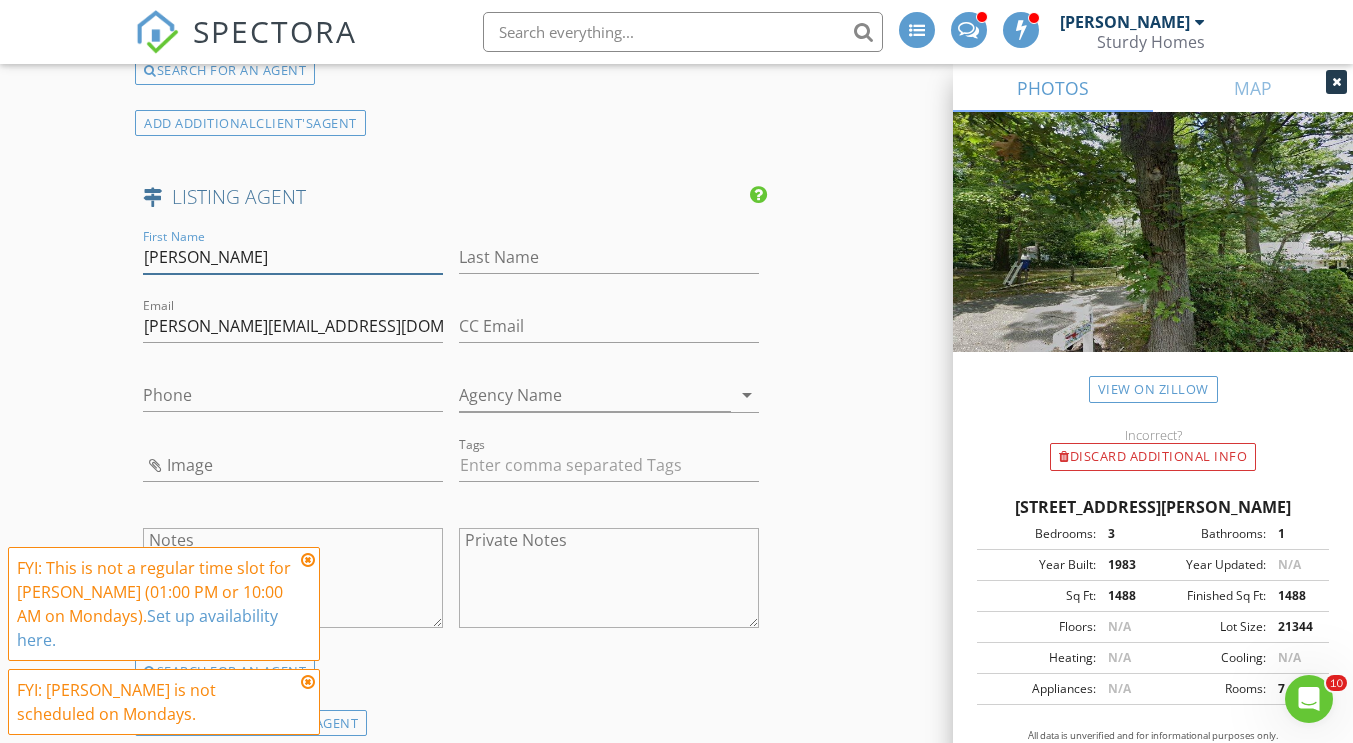 type on "Lisa" 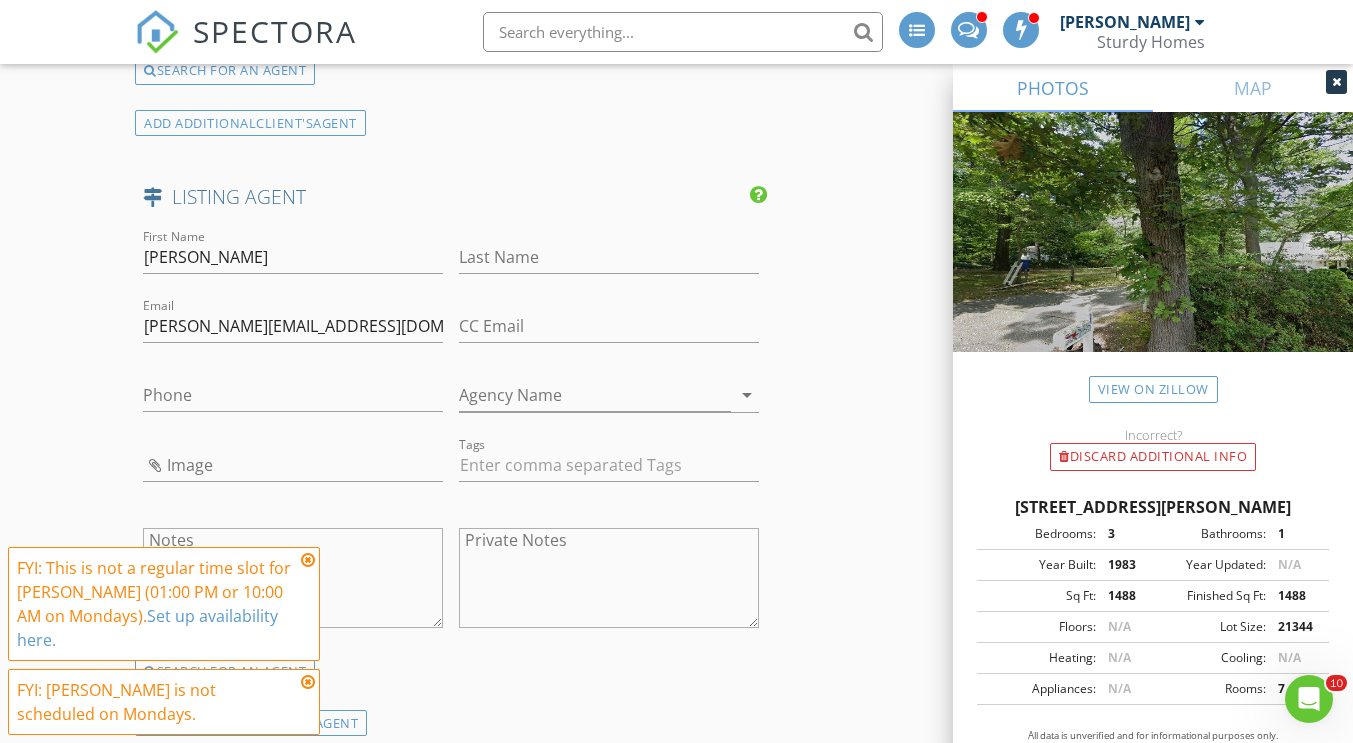 click on "Last Name" at bounding box center (609, 267) 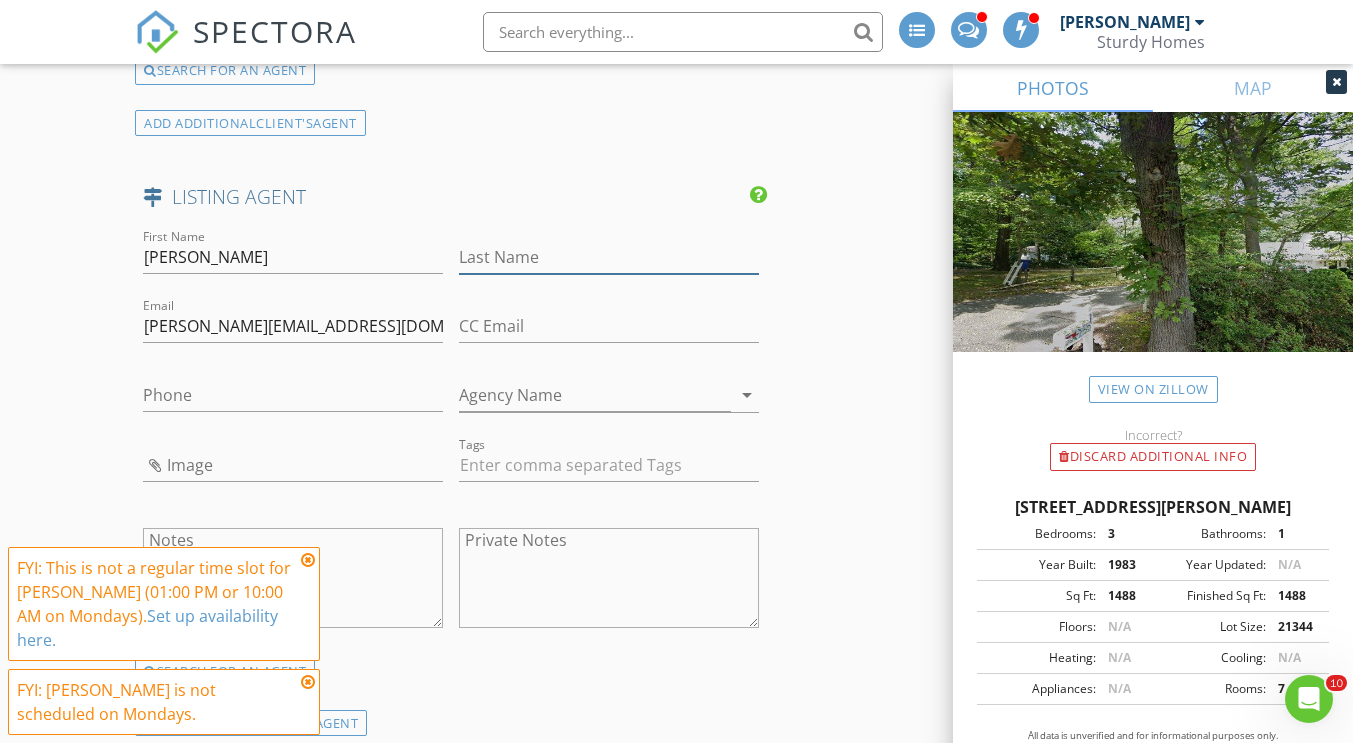 click on "Last Name" at bounding box center (609, 257) 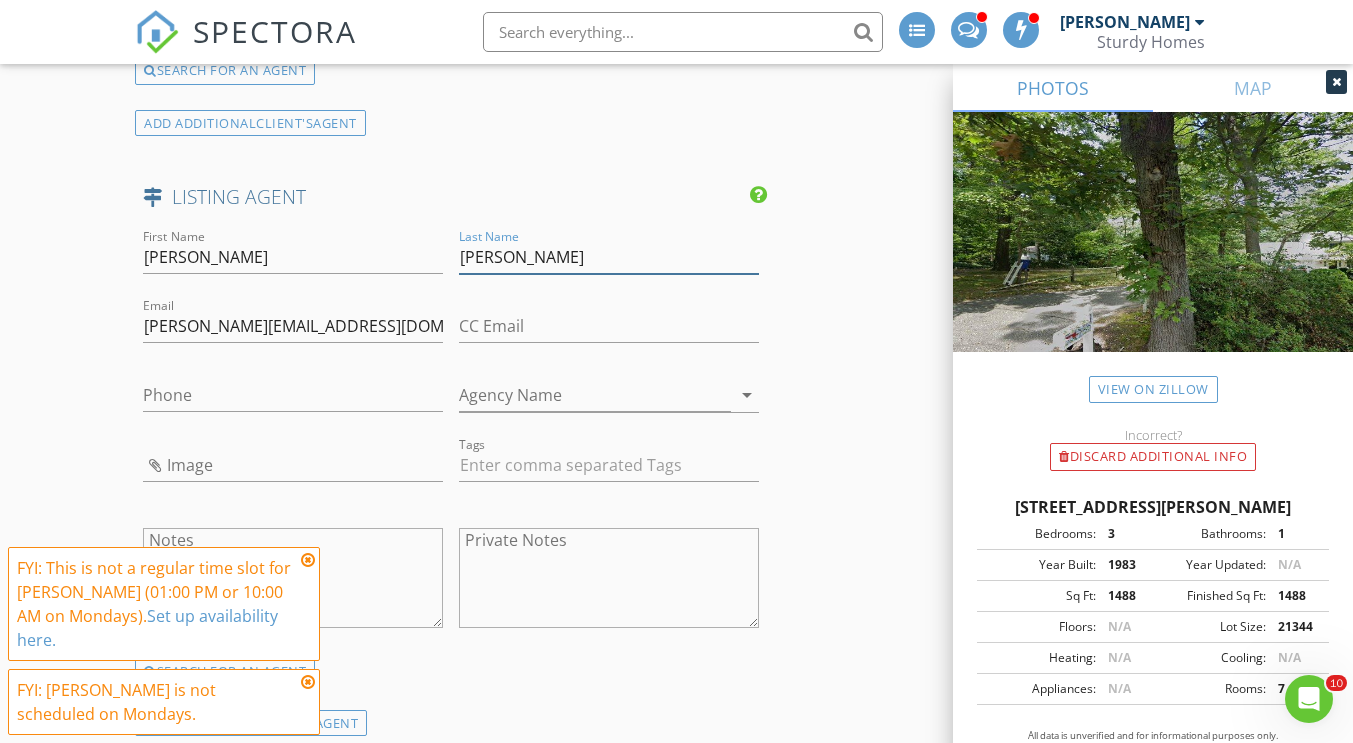 type on "Ashley-Fried" 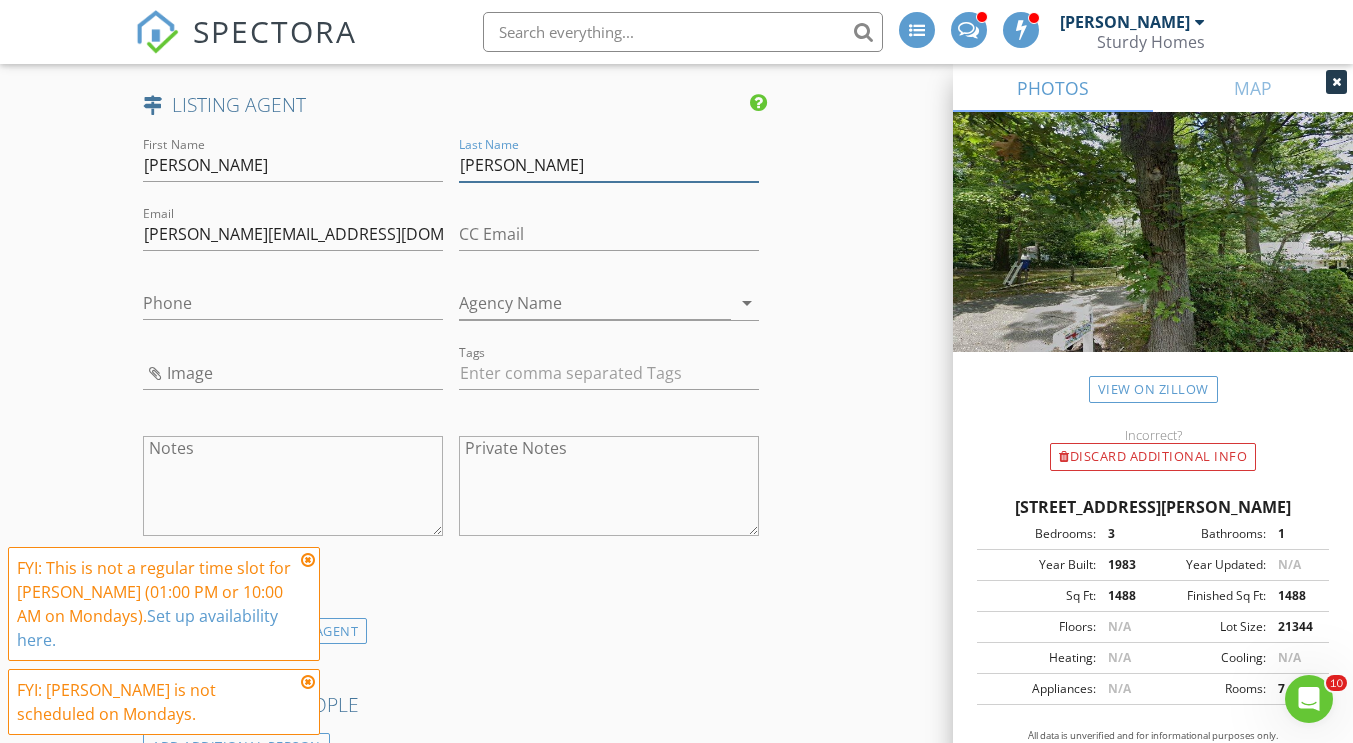 scroll, scrollTop: 3140, scrollLeft: 0, axis: vertical 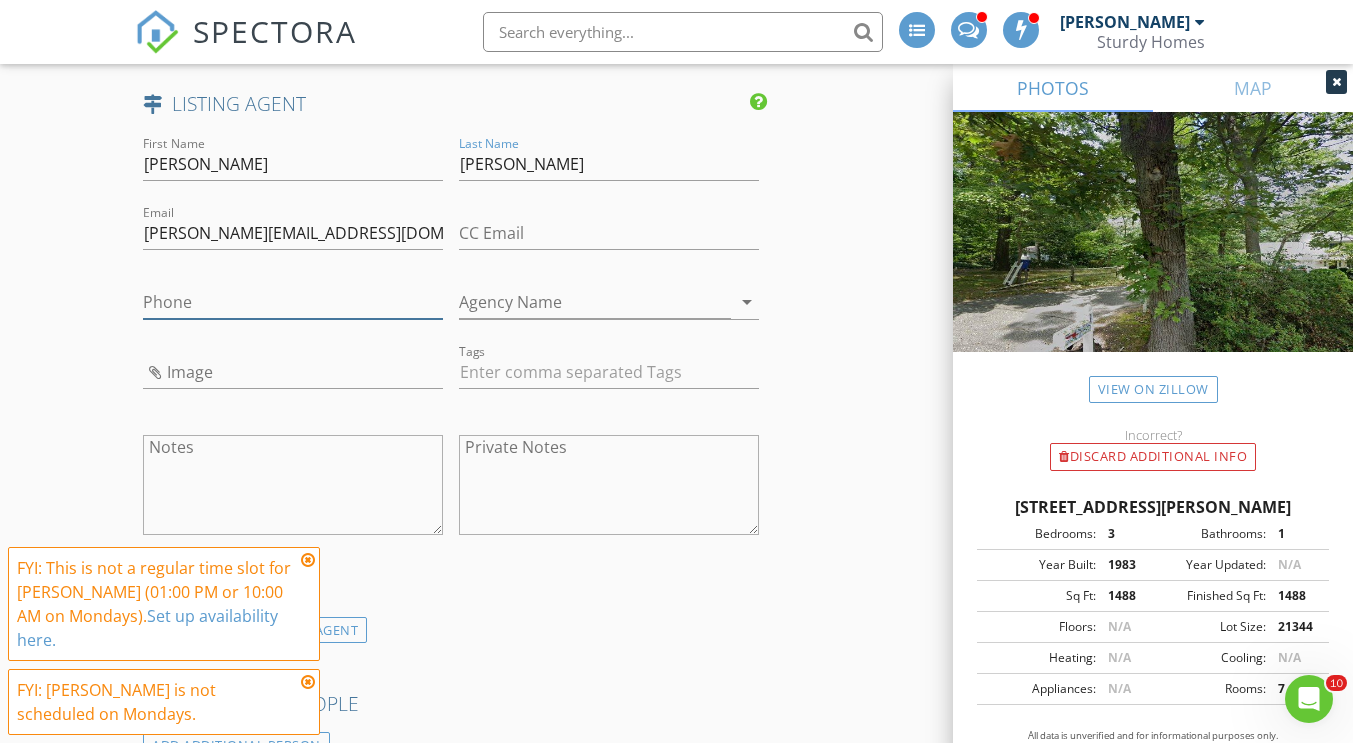 click on "Phone" at bounding box center [293, 302] 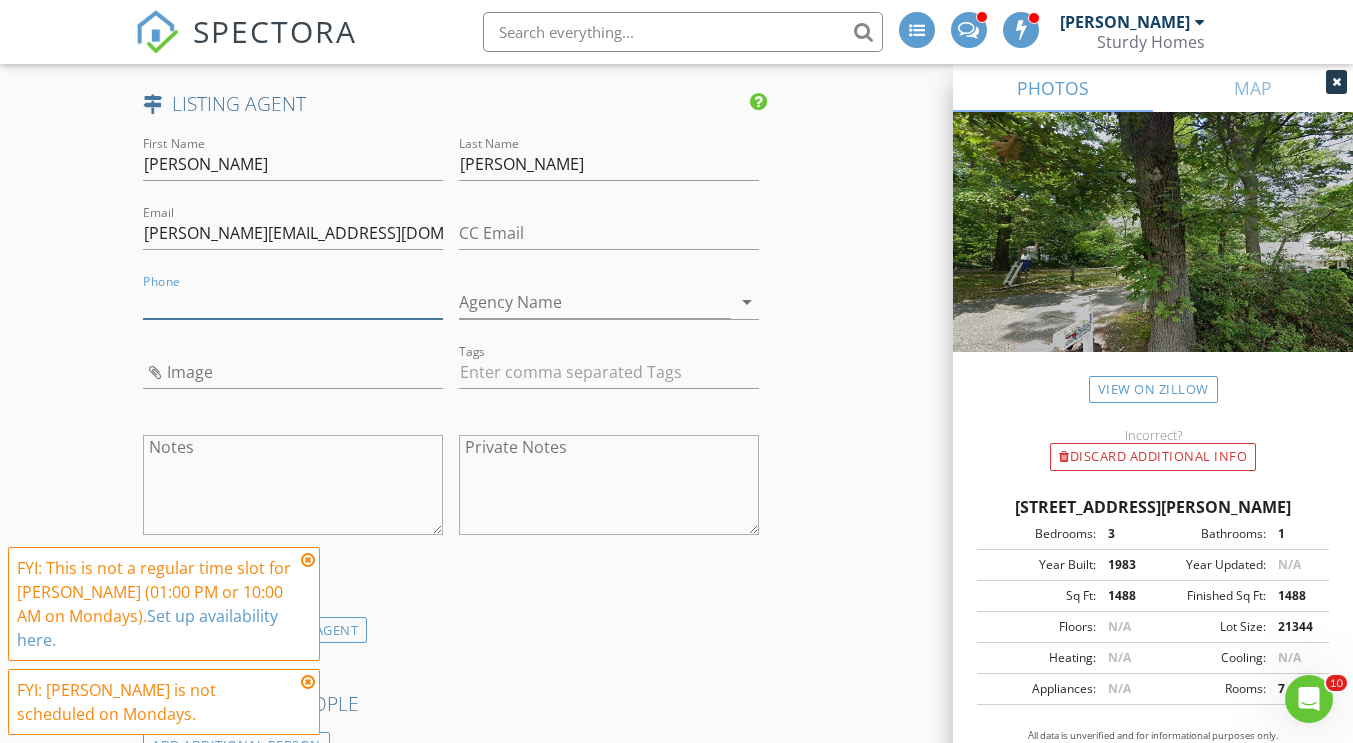 paste on "[PHONE_NUMBER]" 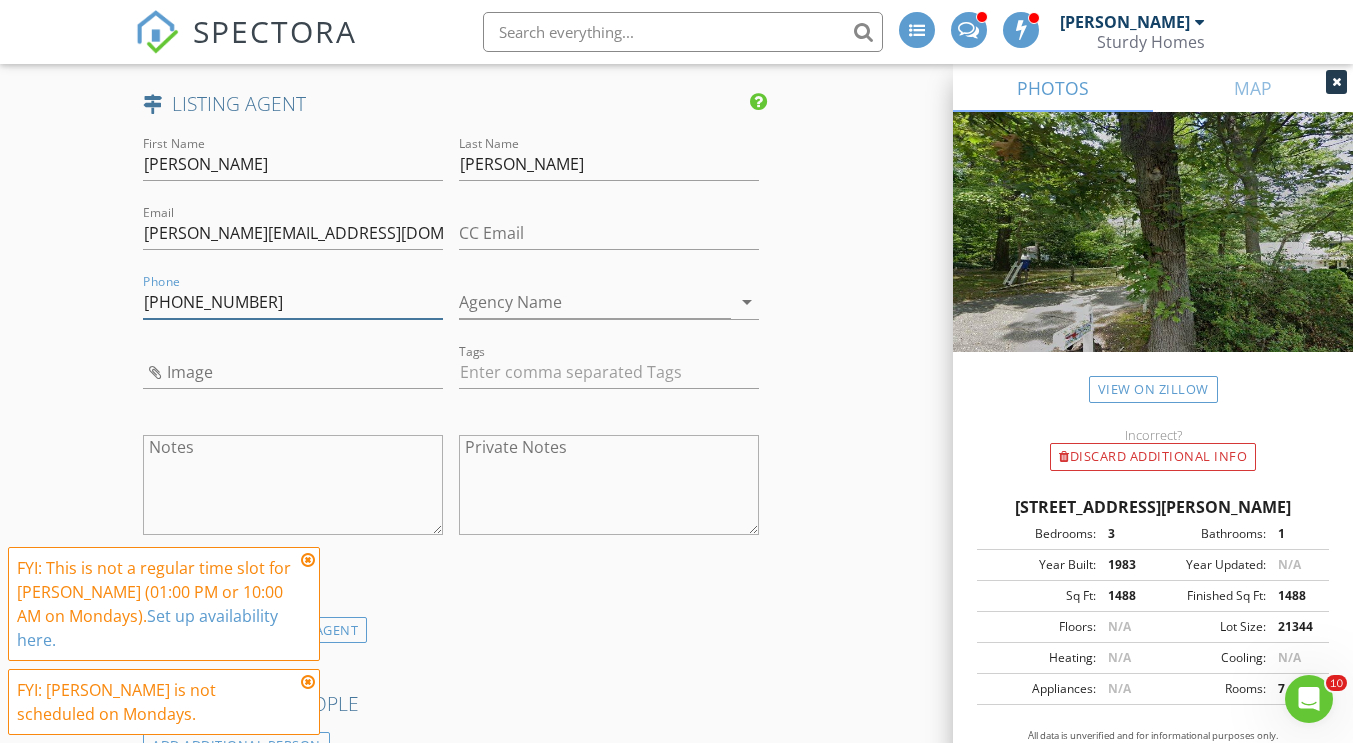 type on "[PHONE_NUMBER]" 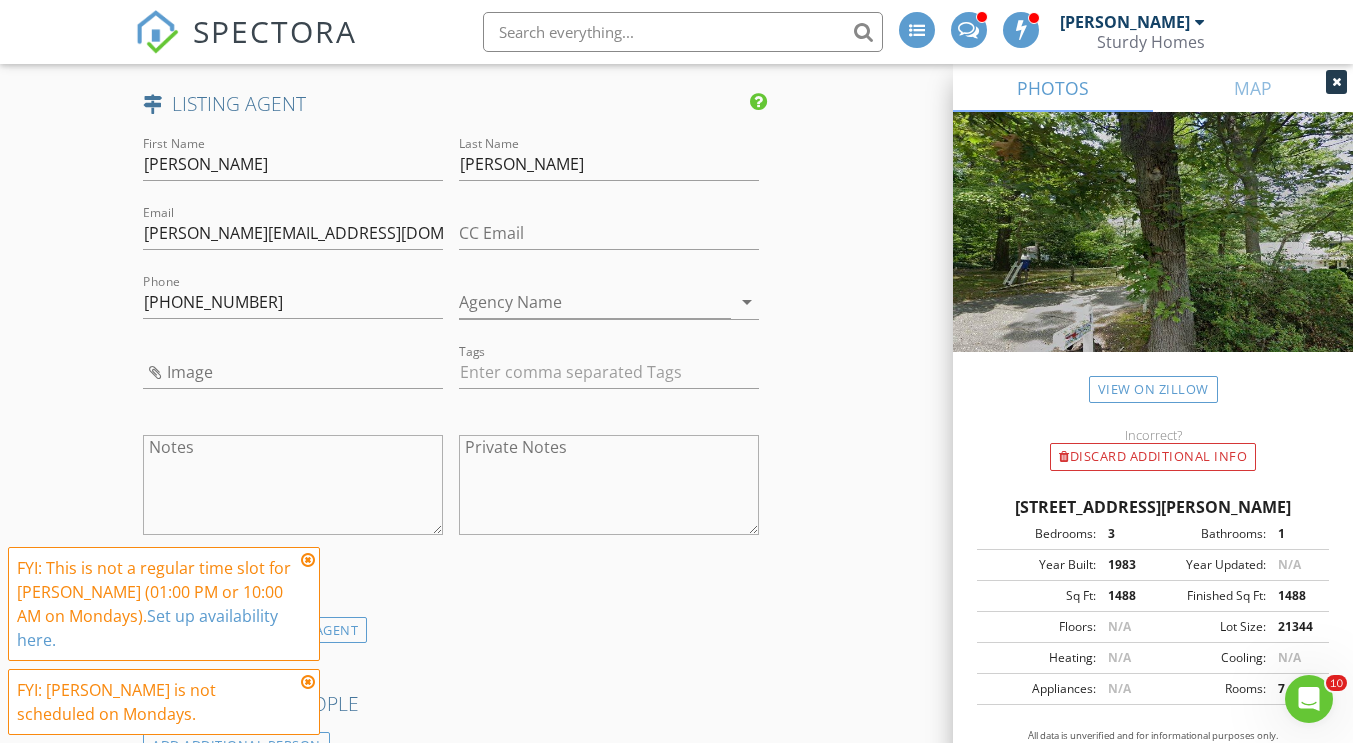 click on "New Inspection
INSPECTOR(S)
check_box   Joe Villani   PRIMARY   check_box   Chris Chimeri     Joe Villani,  Chris Chimeri arrow_drop_down   check_box_outline_blank Joe Villani specifically requested check_box_outline_blank Chris Chimeri specifically requested
Date/Time
07/14/2025 10:00 AM
Location
Address Search       Address 212 Sheldrake Ave   Unit   City Port Jefferson   State NY   Zip 11777   County Suffolk     Square Feet 1488   Year Built 1983   Foundation arrow_drop_down     Joe Villani     20.8 miles     (33 minutes)         Chris Chimeri     20.8 miles     (33 minutes)
client
check_box Enable Client CC email for this inspection   Client Search     check_box_outline_blank Client is a Company/Organization     First Name Ashley   Last Name Ayenick   Email ayenick@gmail.com   CC Email   Phone 631-902-8247         Tags         Notes" at bounding box center (676, -673) 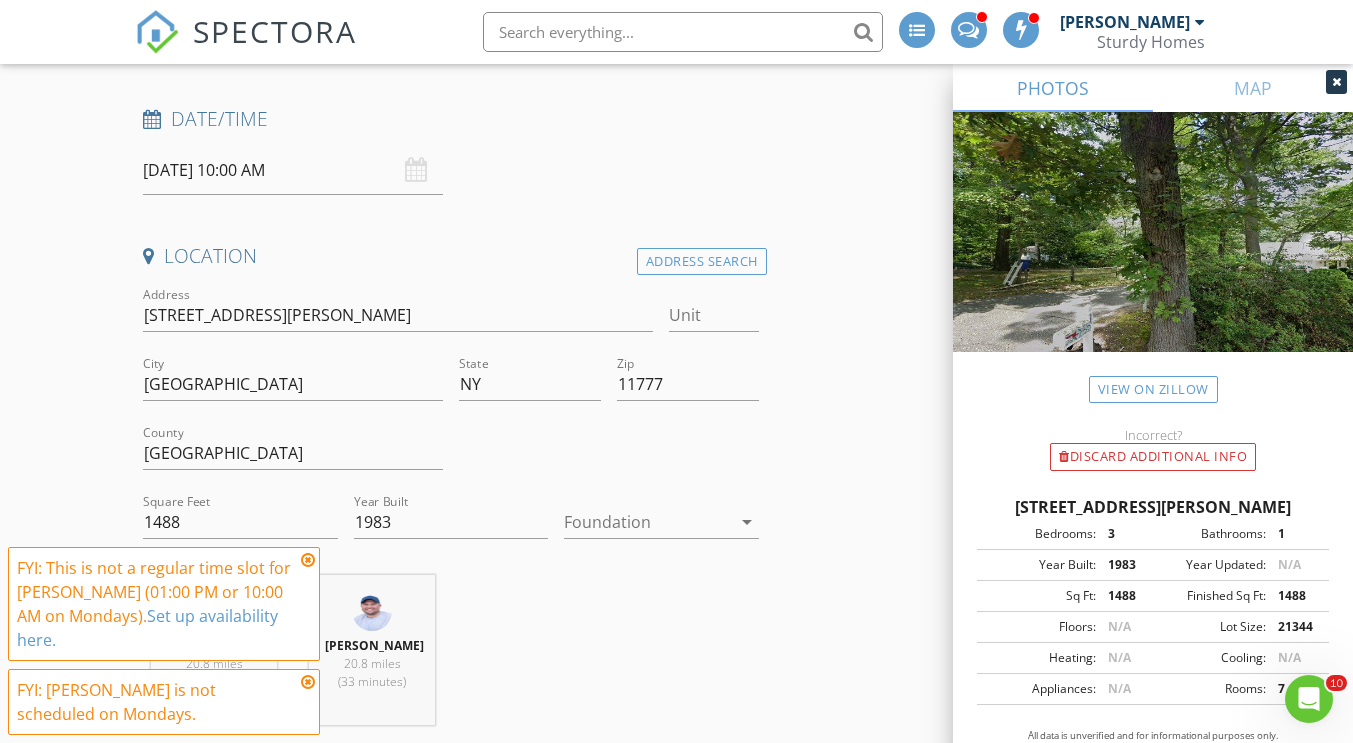 scroll, scrollTop: 399, scrollLeft: 0, axis: vertical 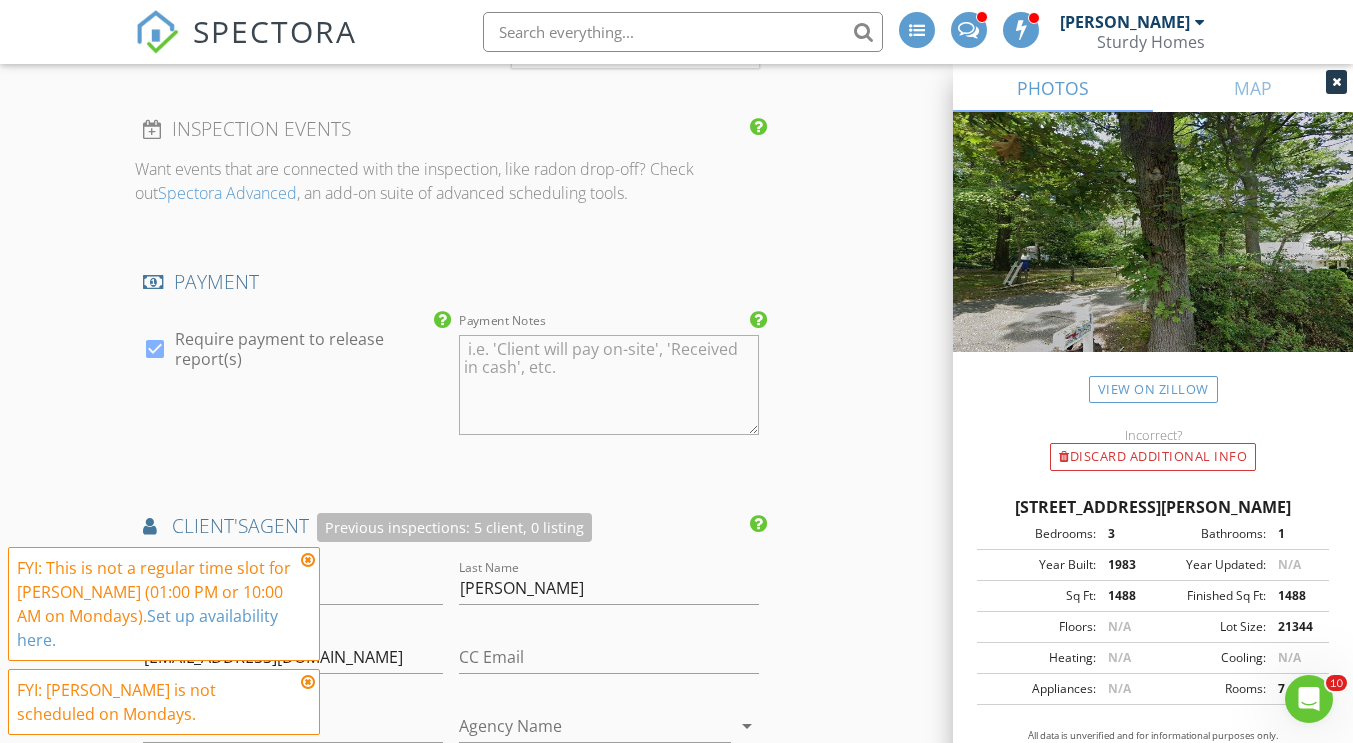 drag, startPoint x: 99, startPoint y: 214, endPoint x: 513, endPoint y: -121, distance: 532.5608 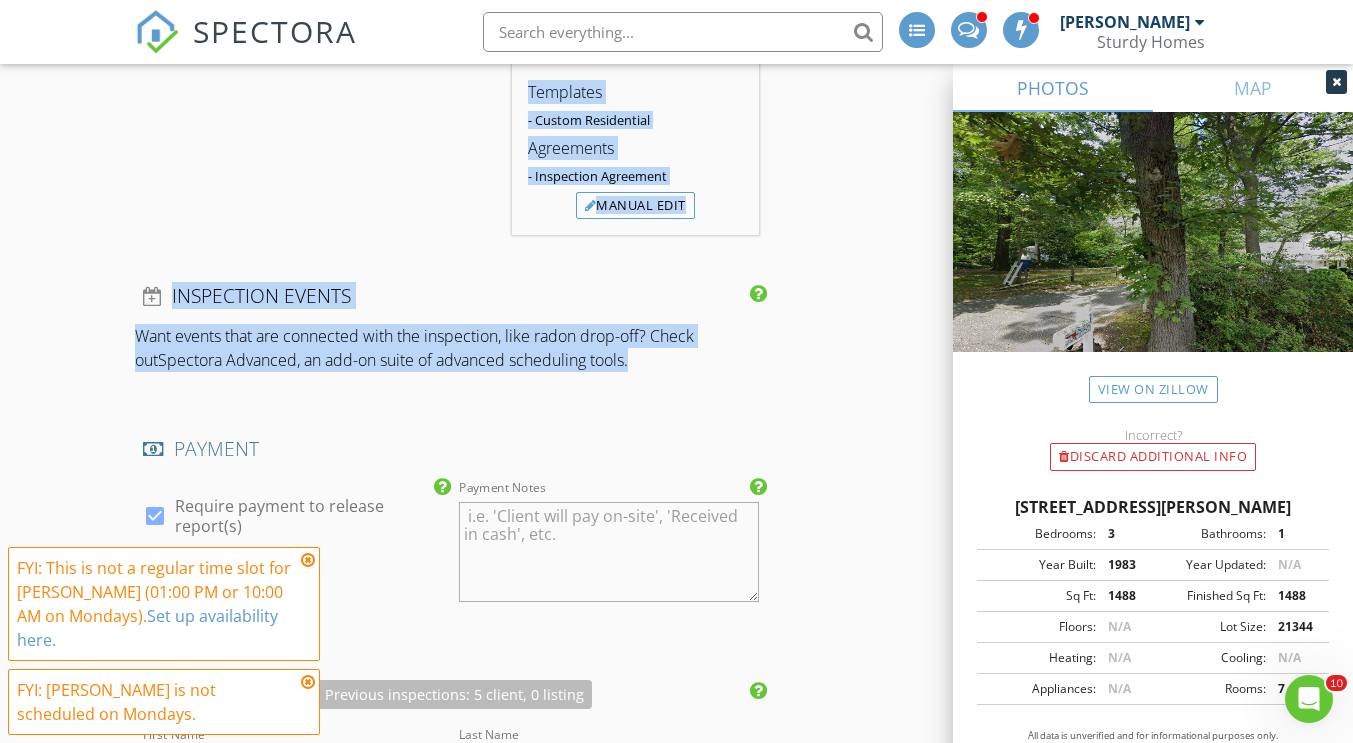 click on "Want events that are connected with the inspection, like radon
drop-off? Check out  Spectora Advanced ,
an add-on suite of advanced scheduling tools." at bounding box center (450, 356) 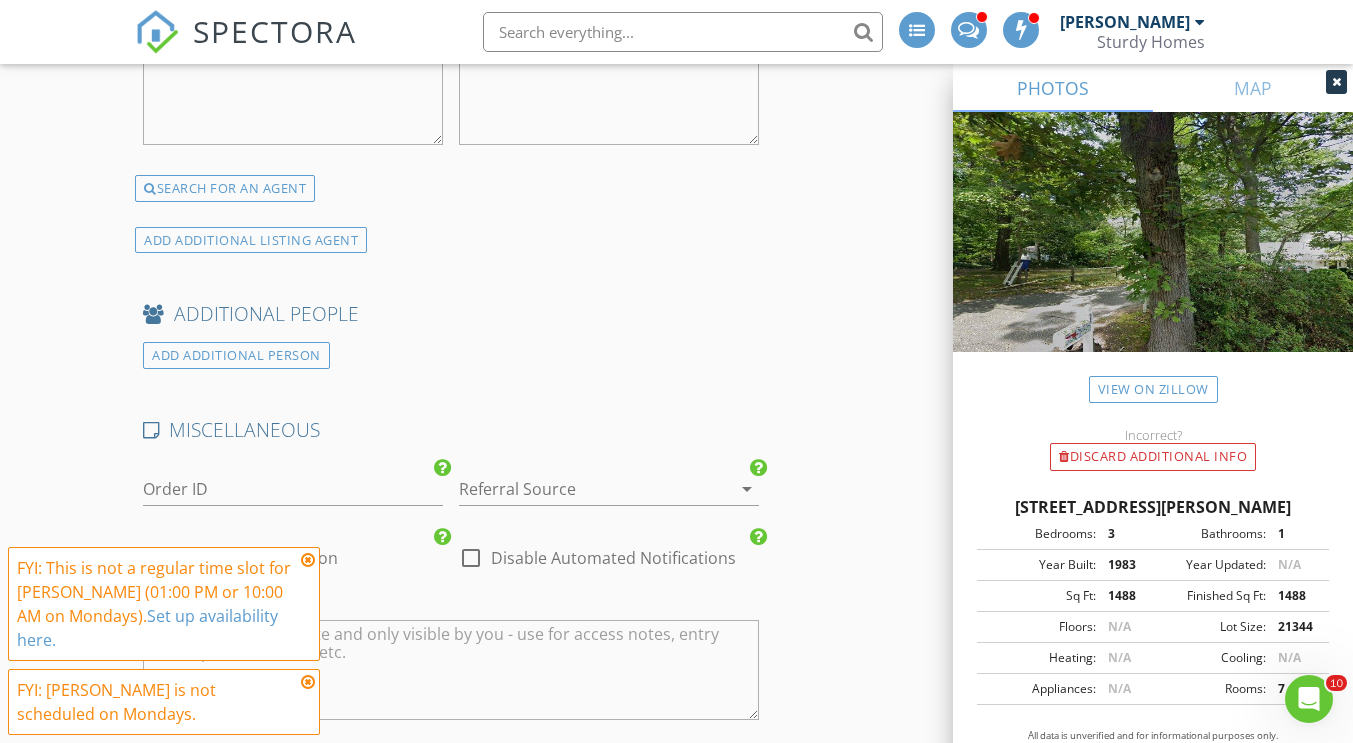 scroll, scrollTop: 3980, scrollLeft: 0, axis: vertical 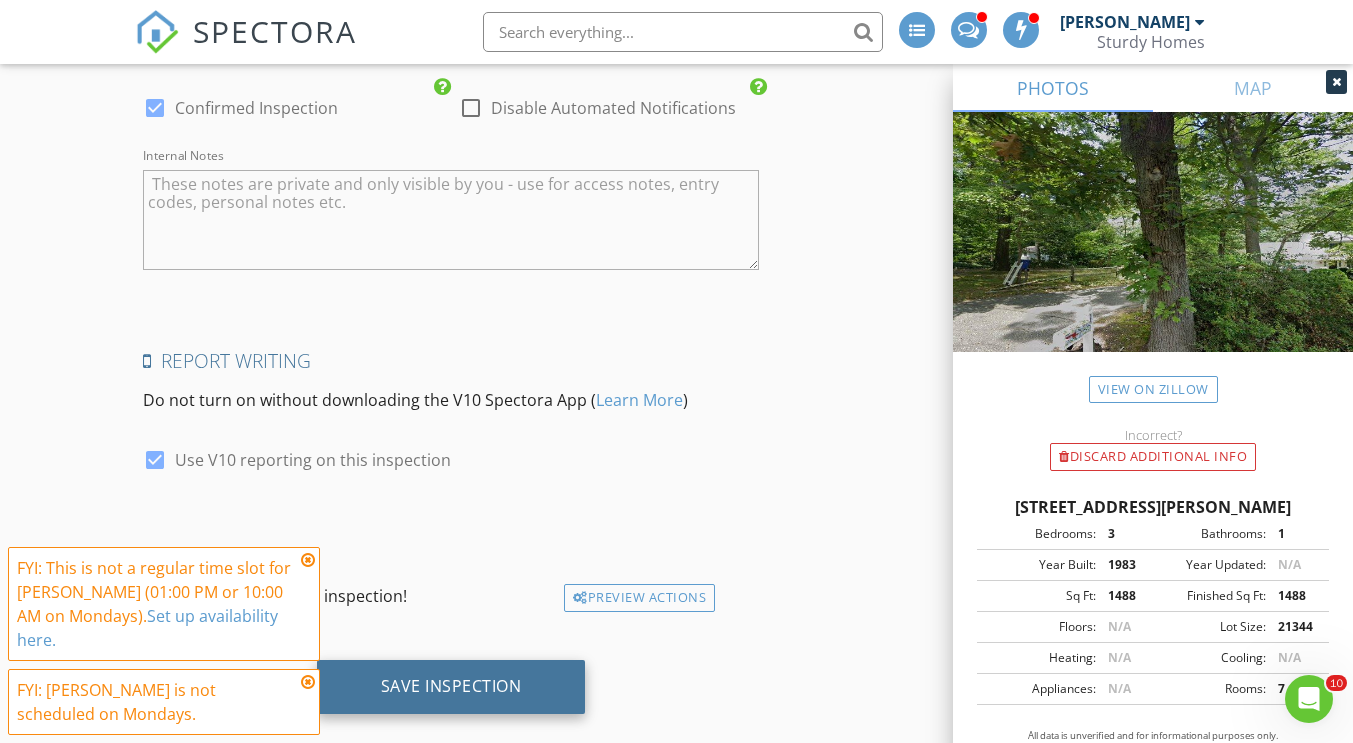 click on "Save Inspection" at bounding box center (451, 686) 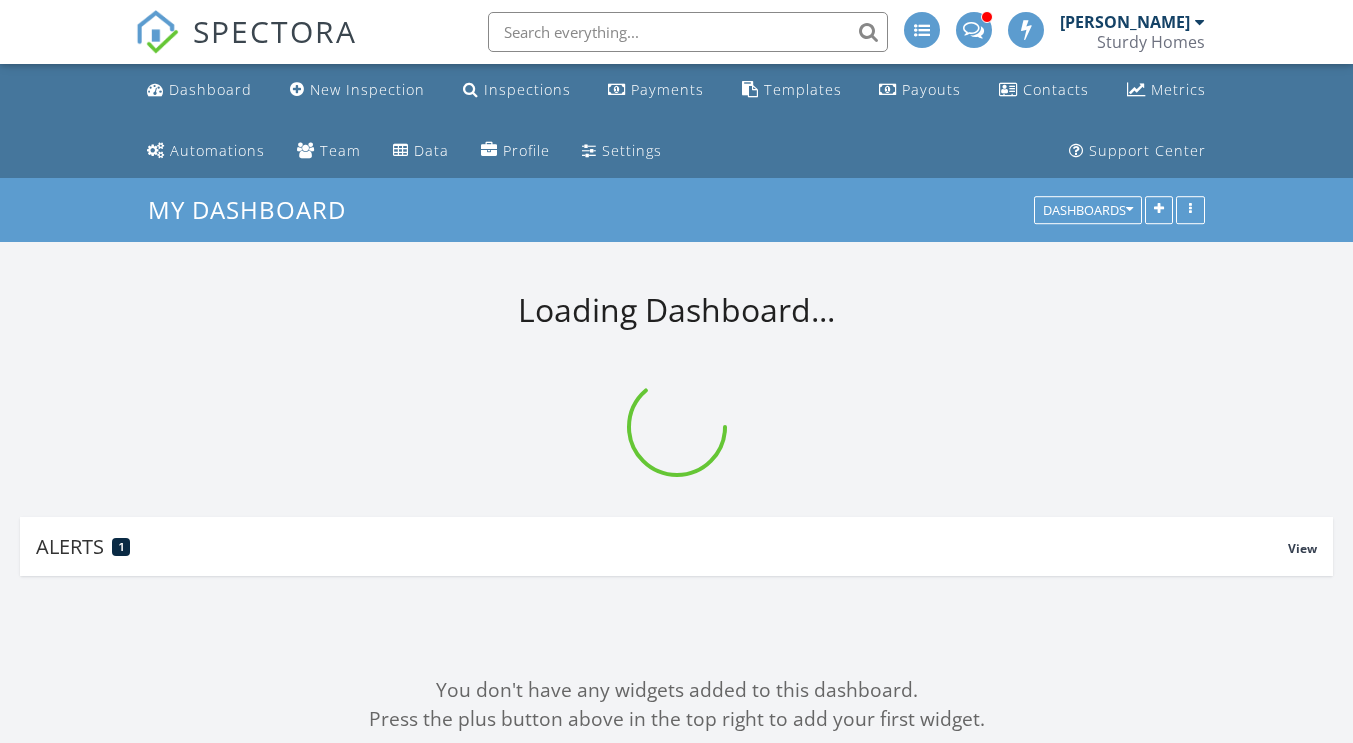 scroll, scrollTop: 0, scrollLeft: 0, axis: both 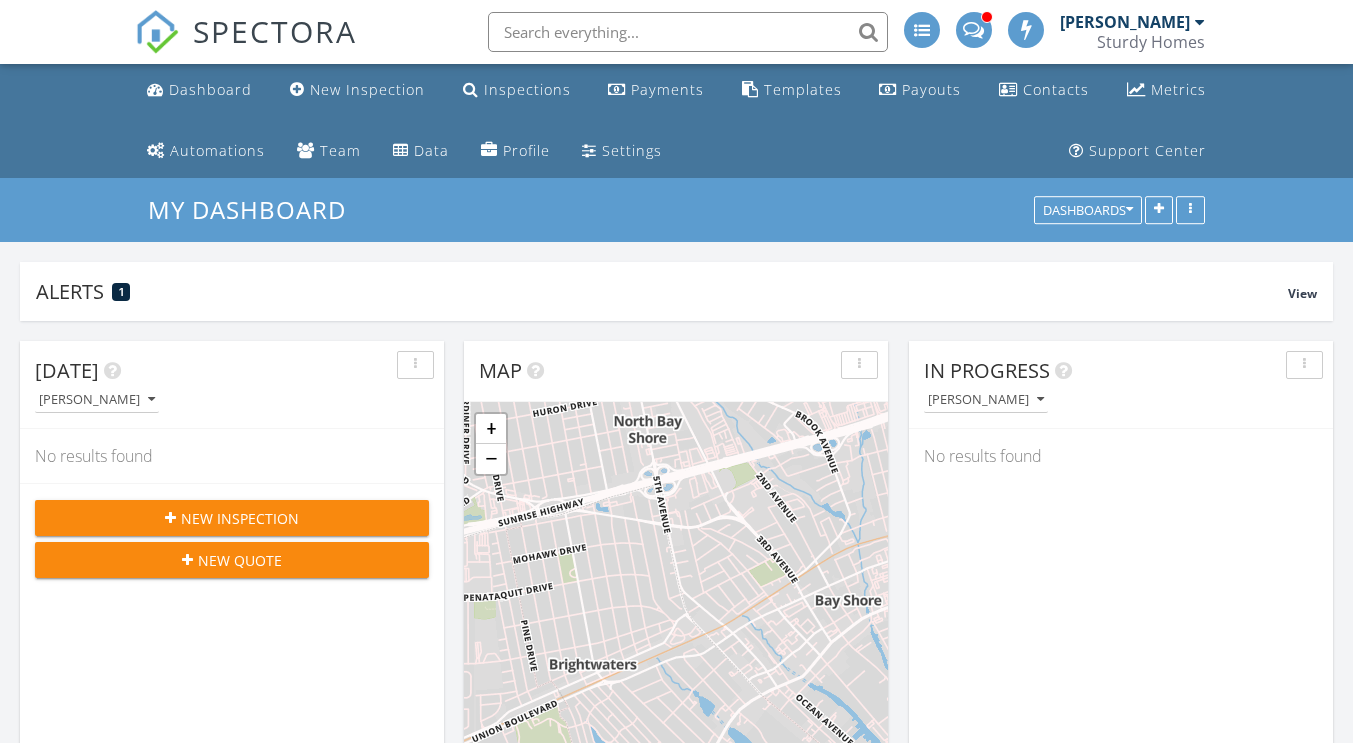 click at bounding box center [688, 32] 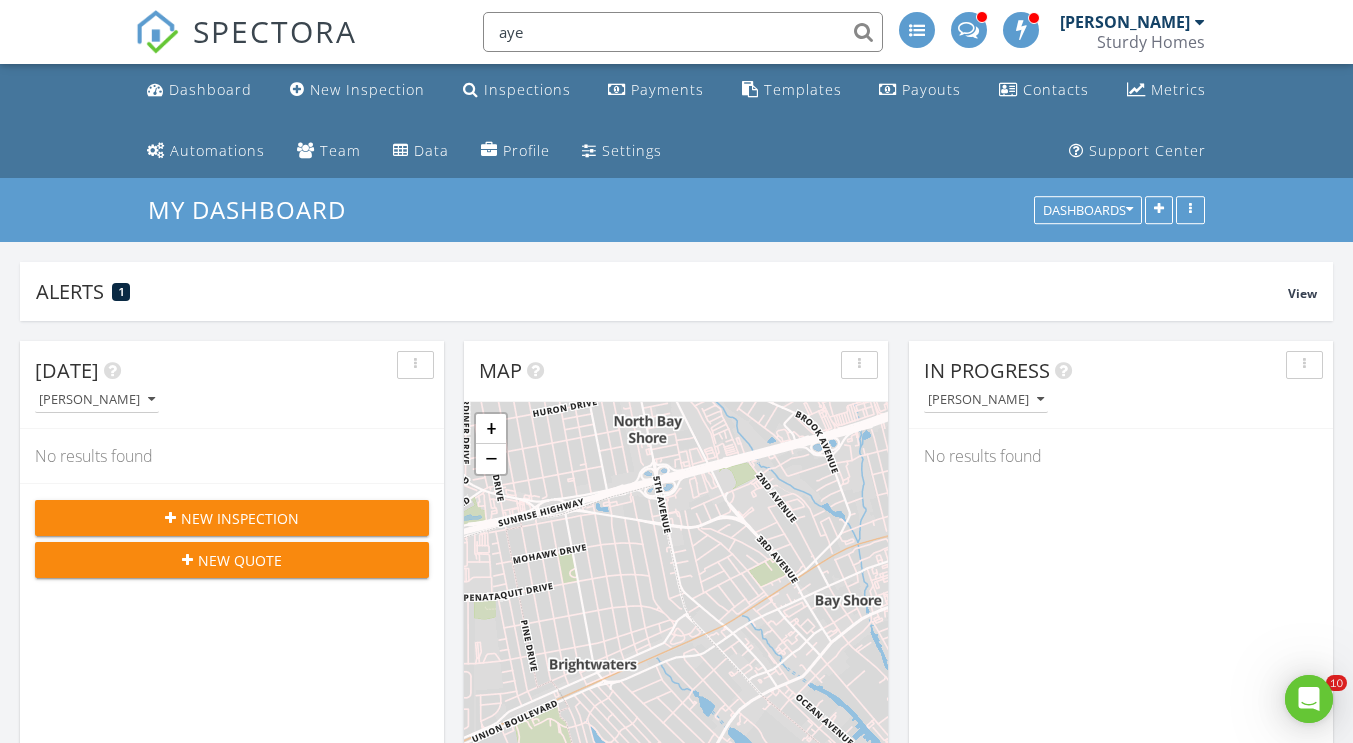 scroll, scrollTop: 0, scrollLeft: 0, axis: both 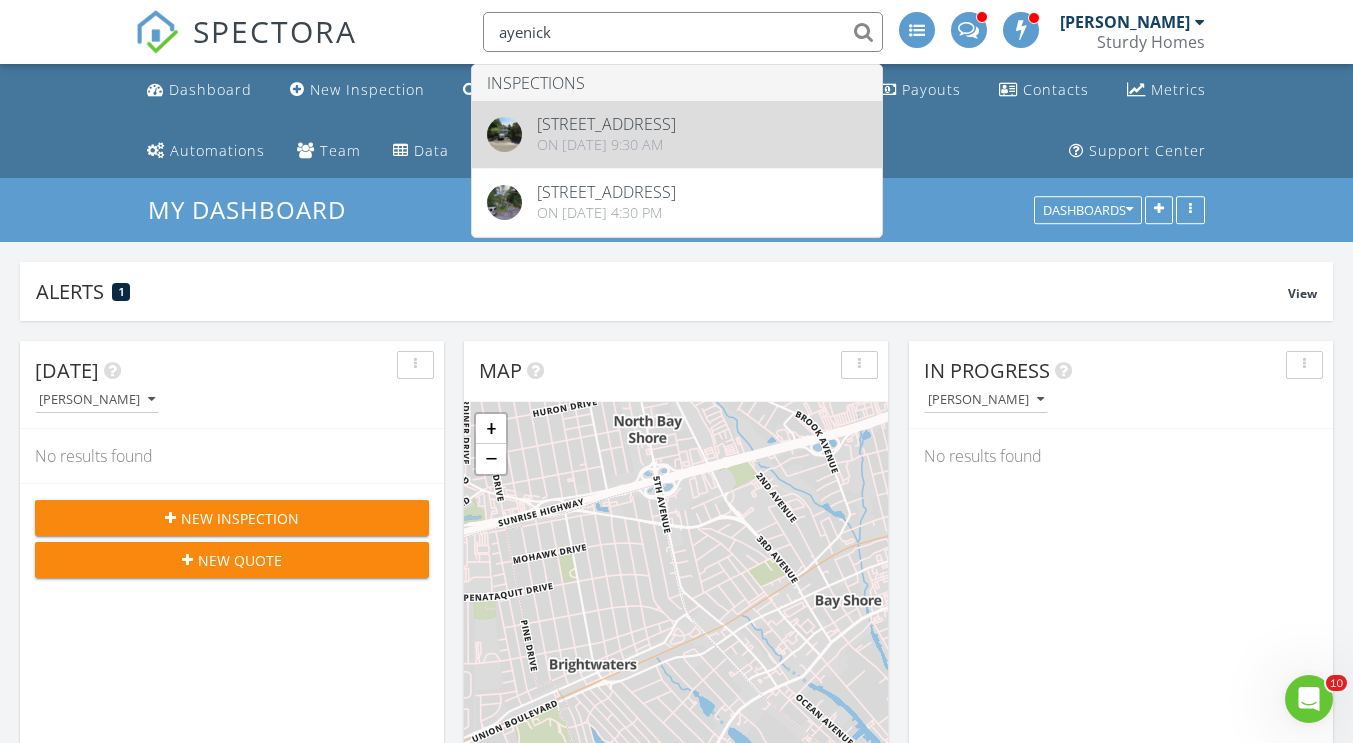 type on "ayenick" 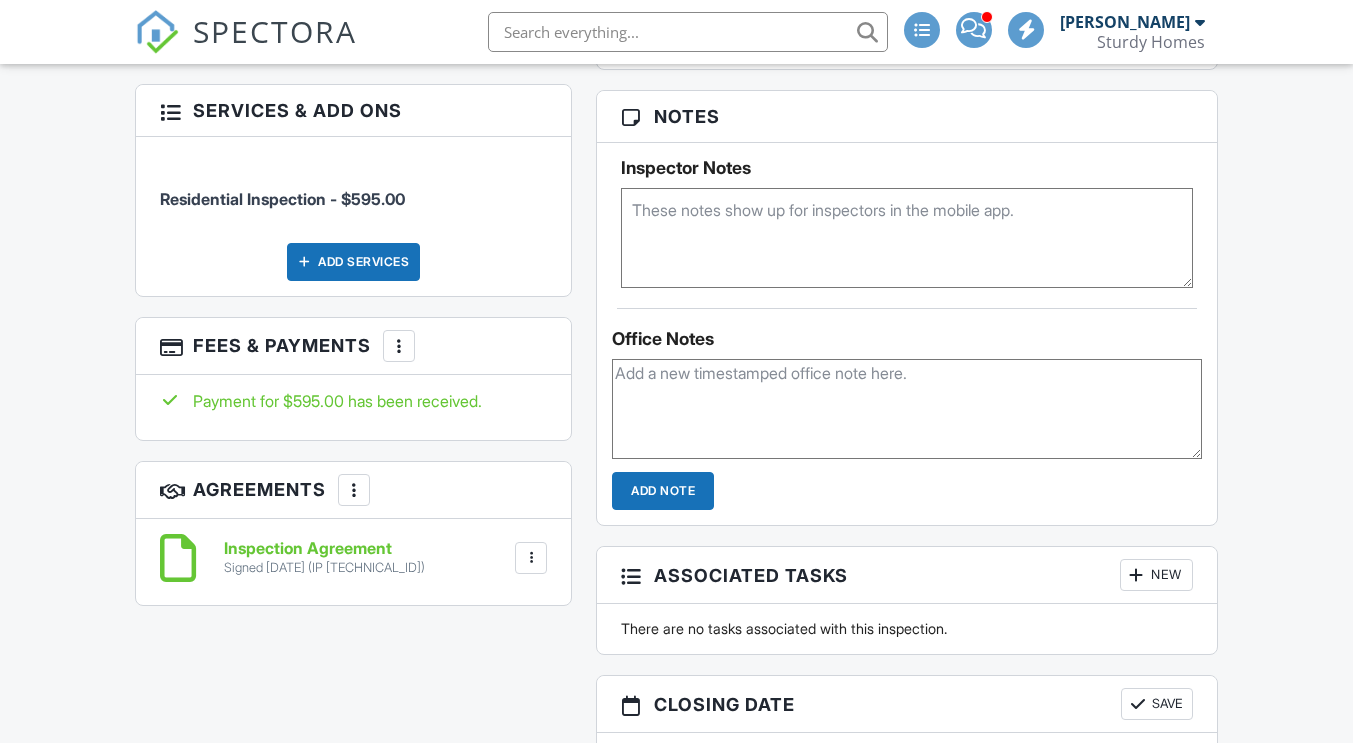 scroll, scrollTop: 288, scrollLeft: 0, axis: vertical 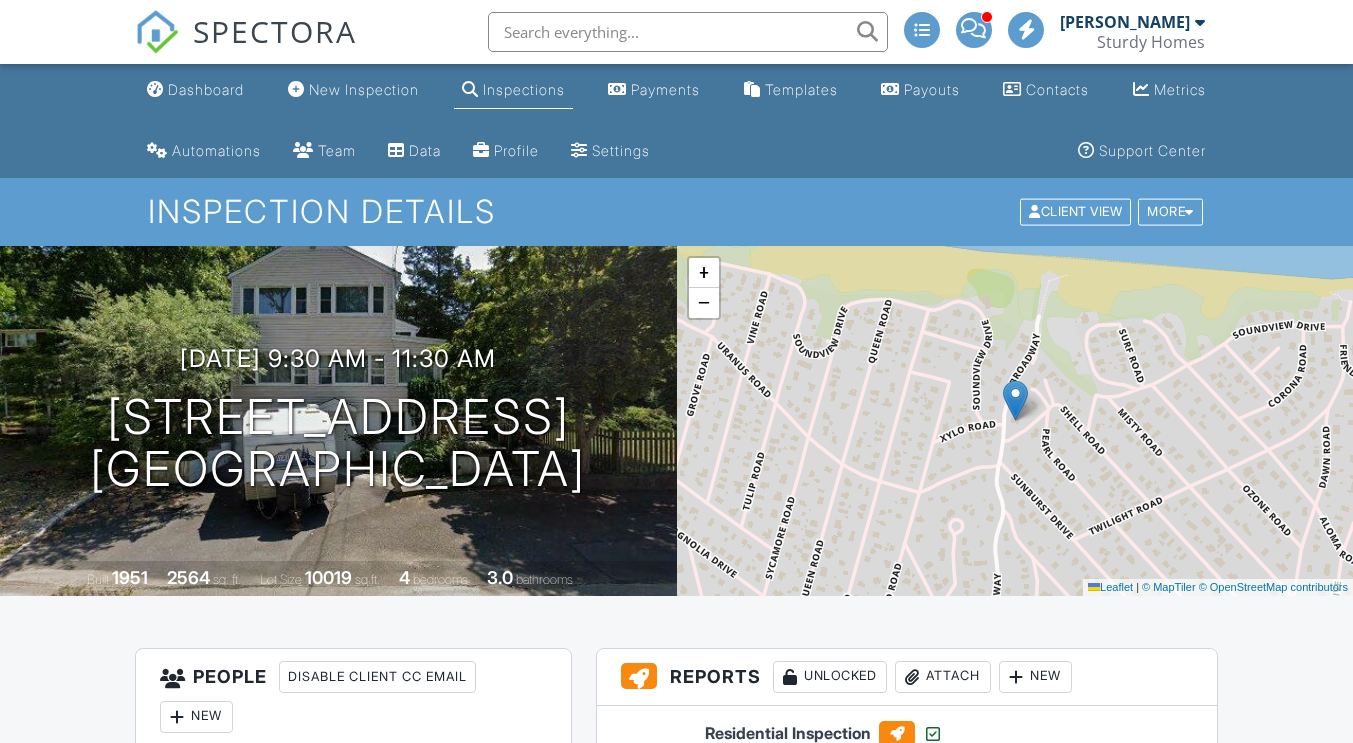 click at bounding box center (688, 32) 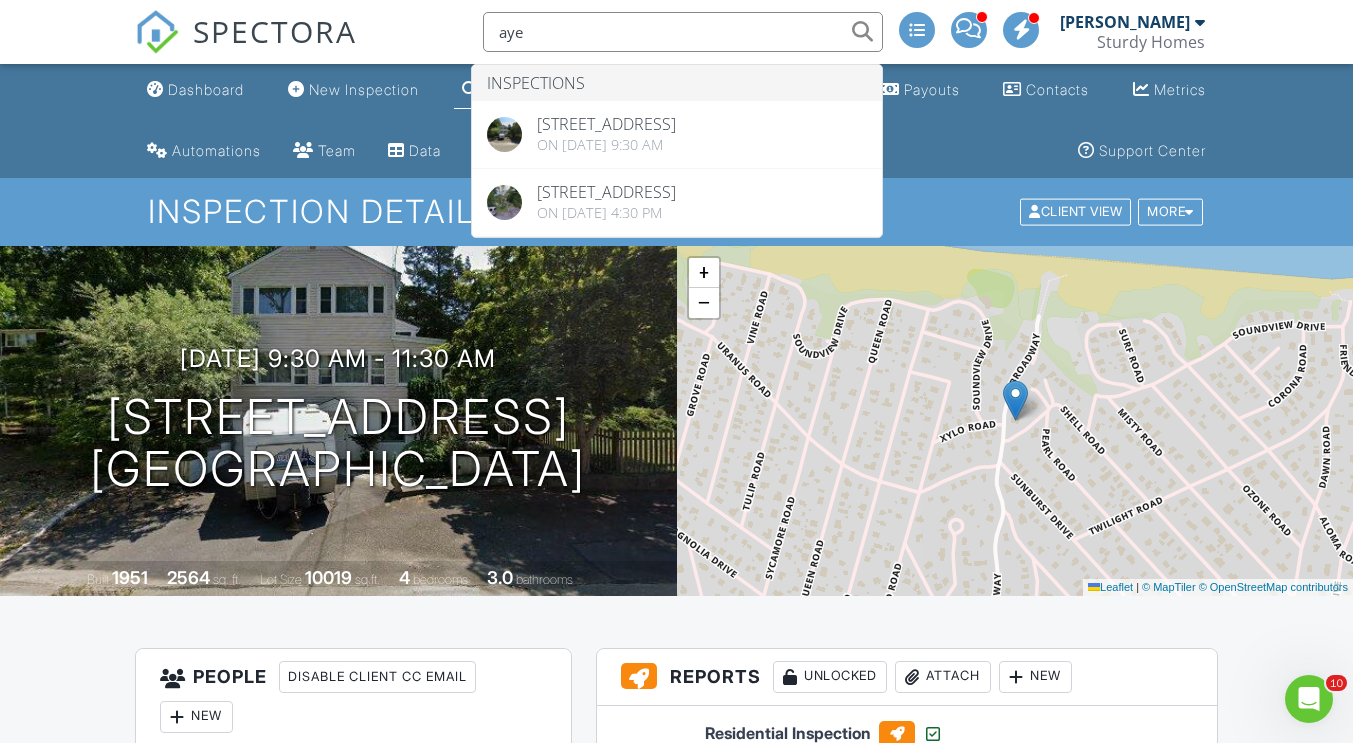 scroll, scrollTop: 0, scrollLeft: 0, axis: both 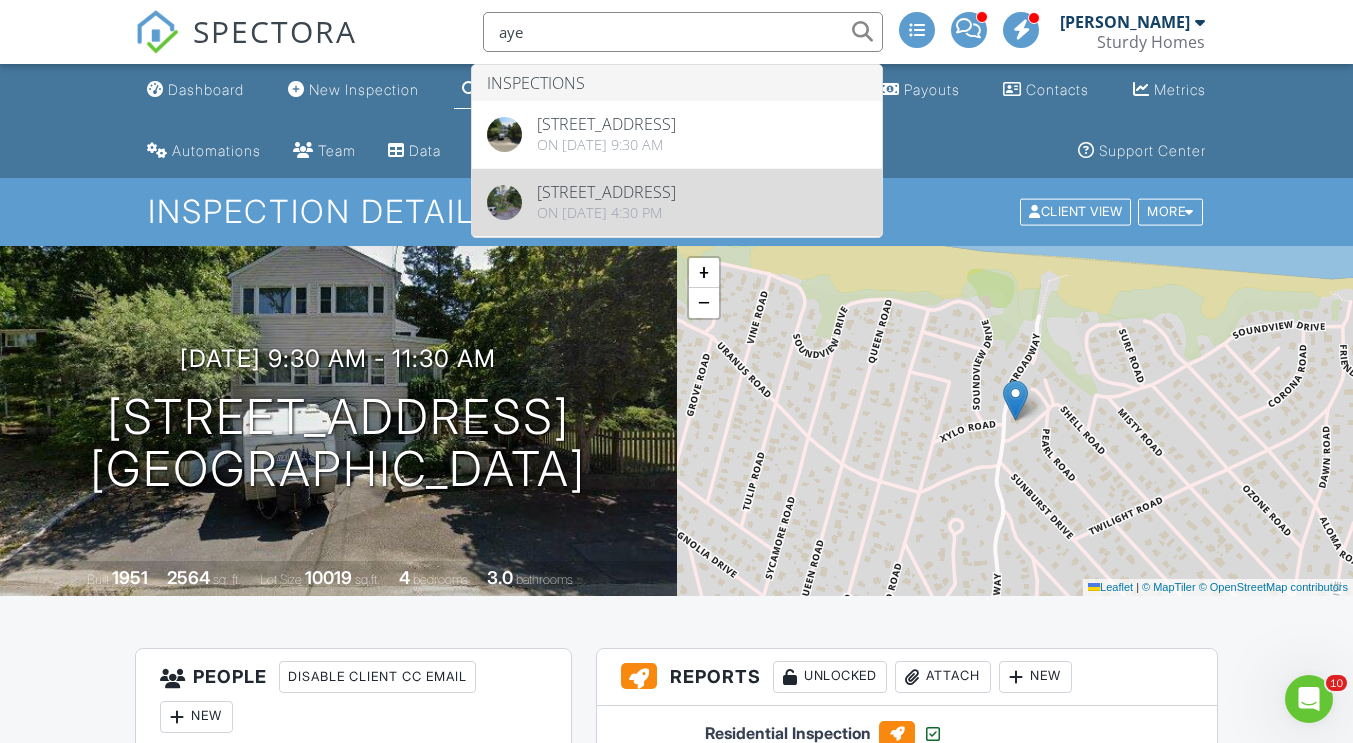 type on "aye" 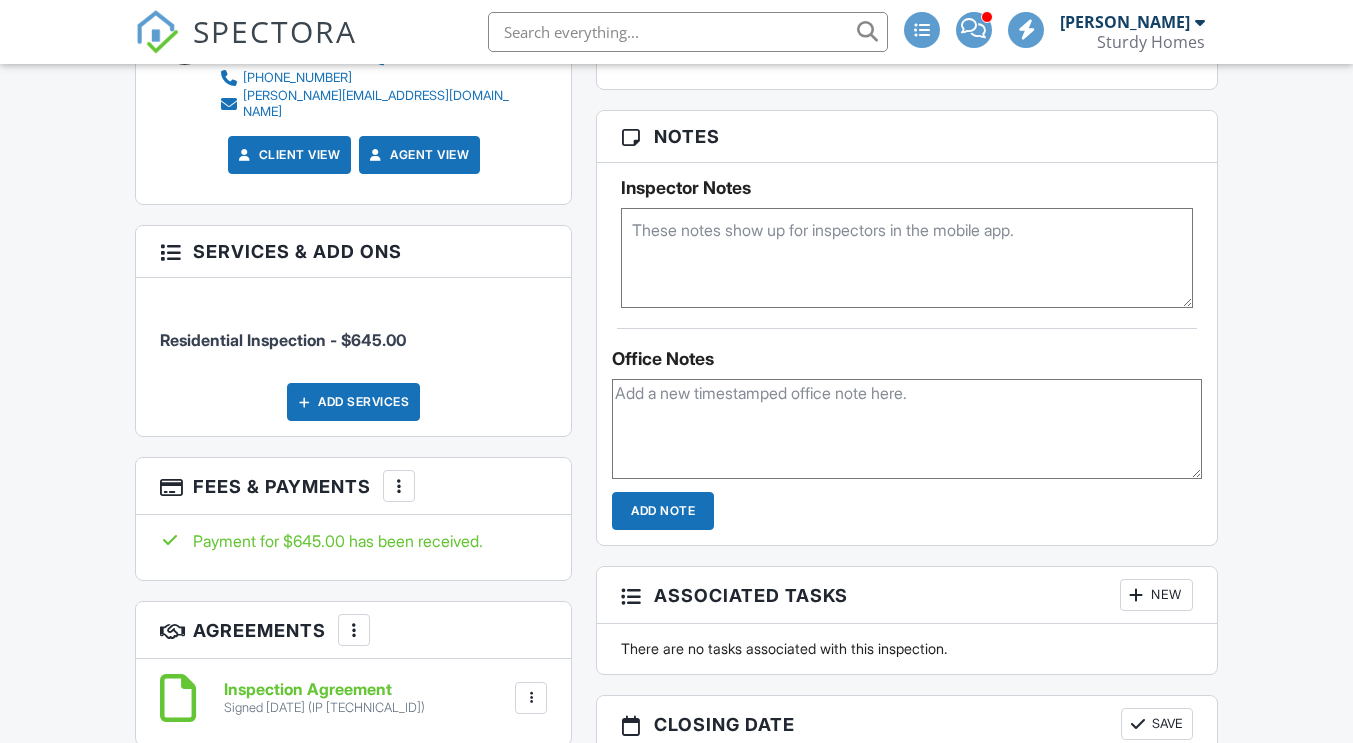 scroll, scrollTop: 1391, scrollLeft: 0, axis: vertical 